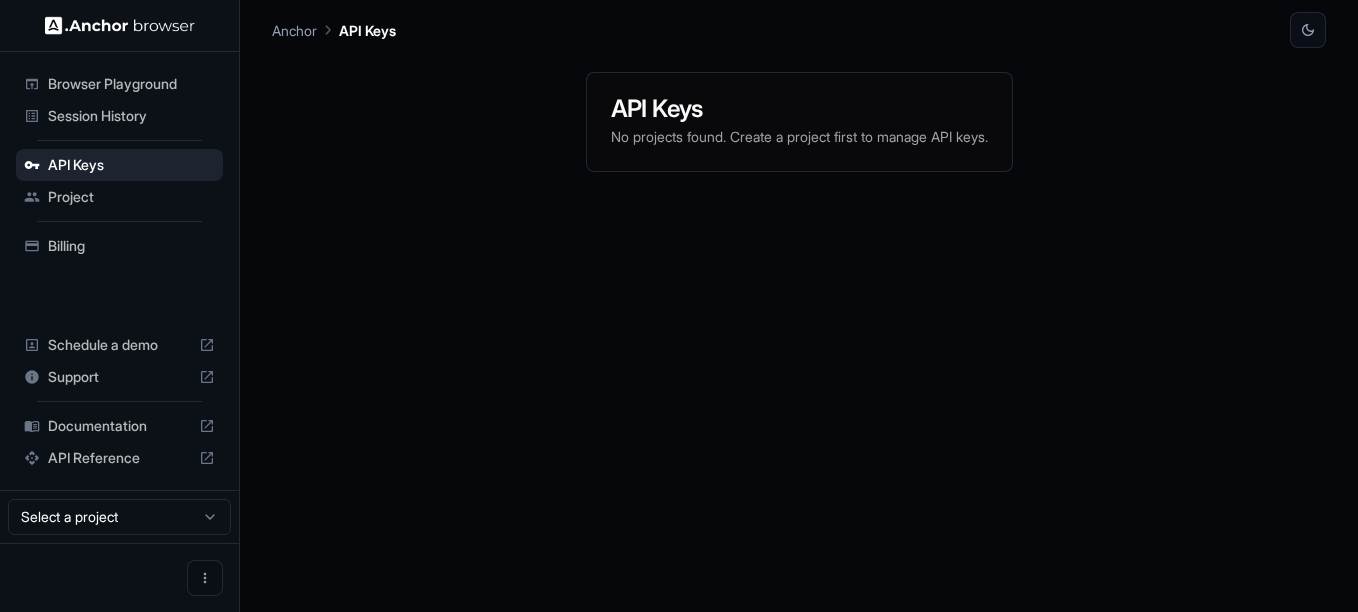 scroll, scrollTop: 0, scrollLeft: 0, axis: both 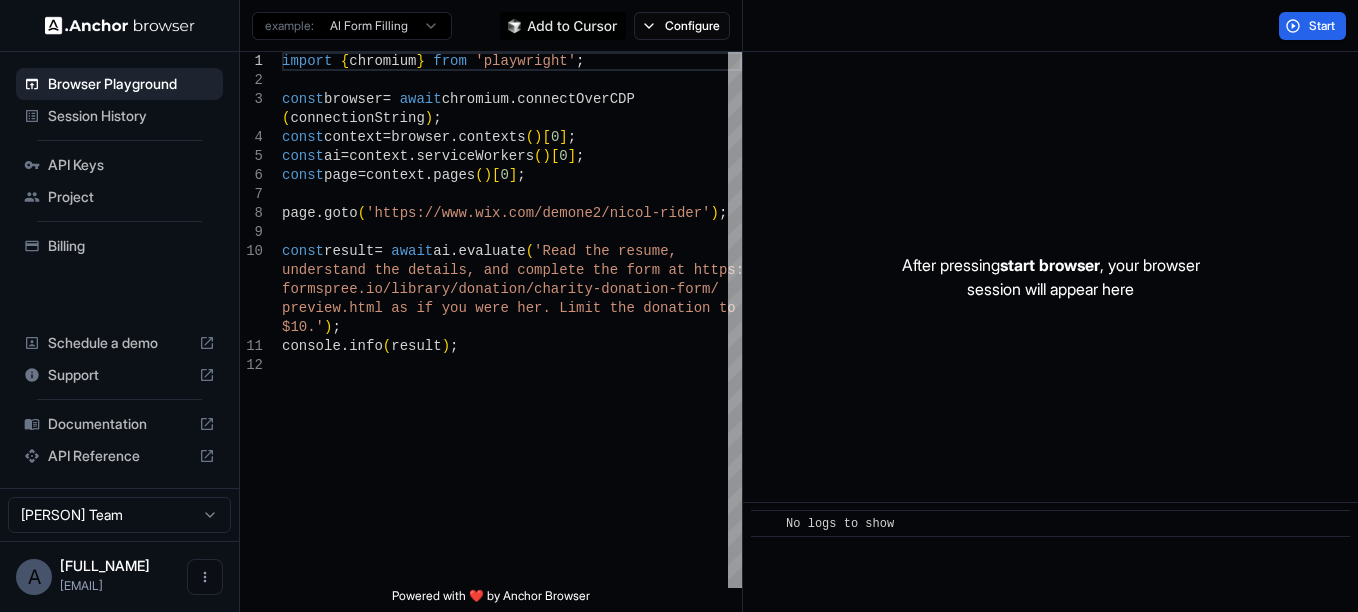 click on "API Keys" at bounding box center [131, 165] 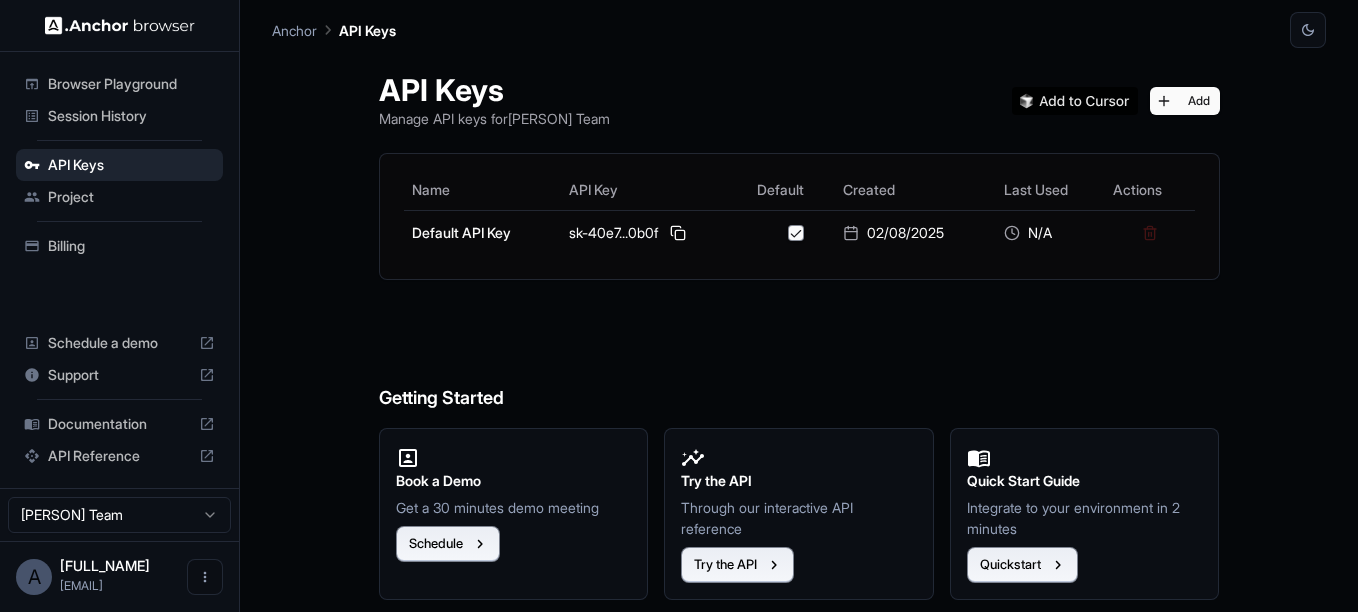 click on "Documentation" at bounding box center [119, 424] 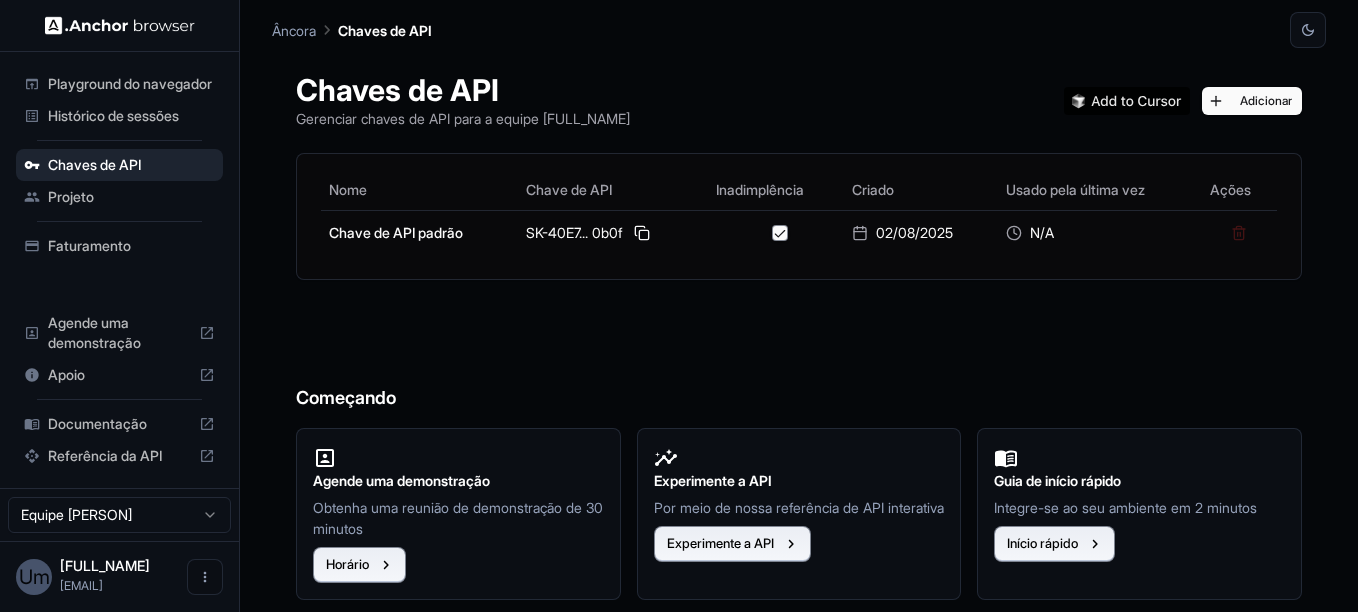 click on "Projeto" at bounding box center (131, 197) 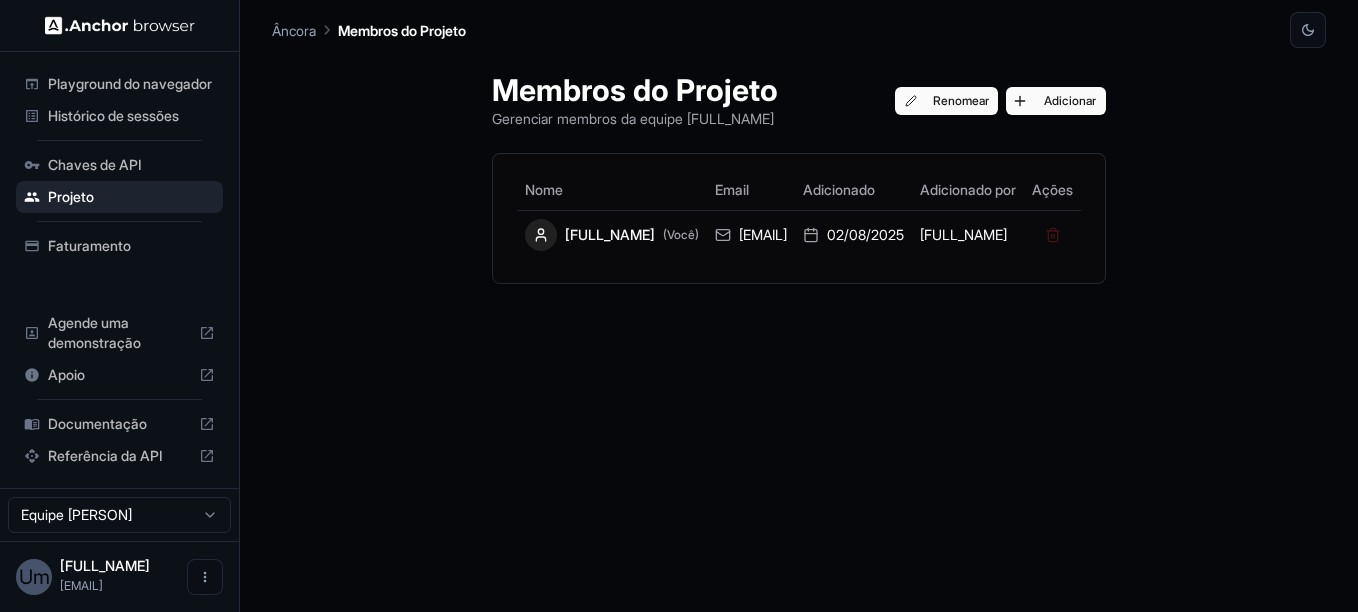 click on "Playground do navegador" at bounding box center (131, 84) 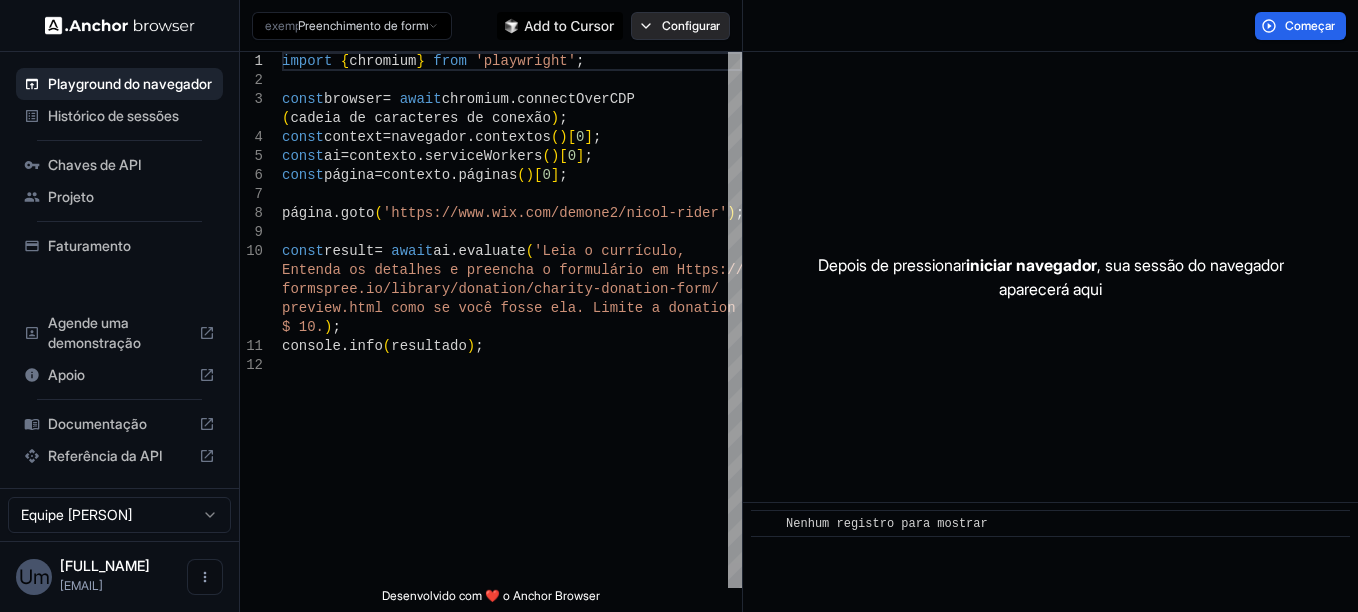 click on "Configurar" at bounding box center (691, 26) 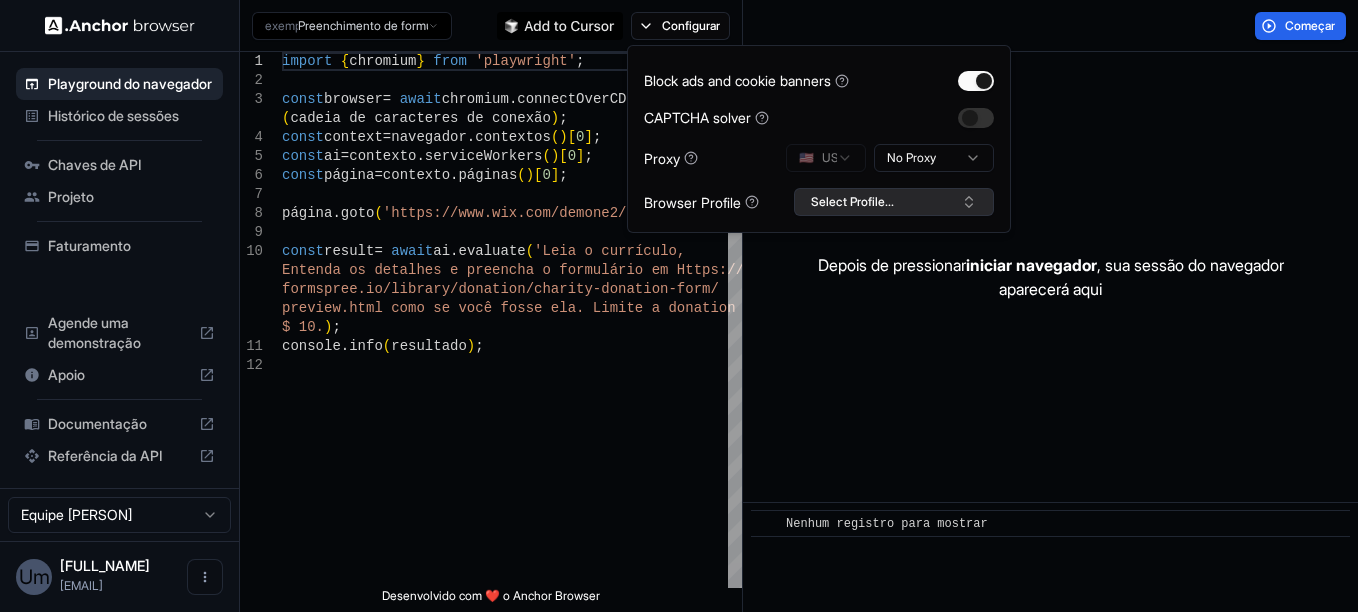 click on "Select Profile..." at bounding box center [894, 202] 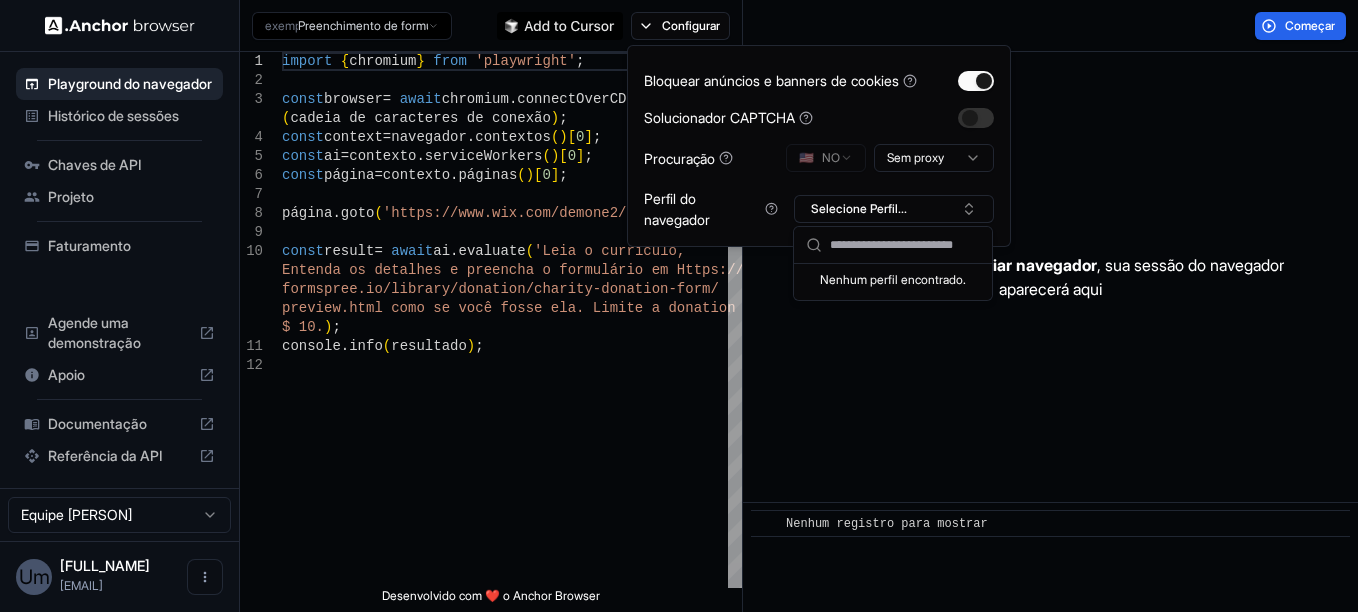 click on "Depois de pressionar  iniciar navegador , sua sessão do navegador aparecerá aqui" at bounding box center [1050, 277] 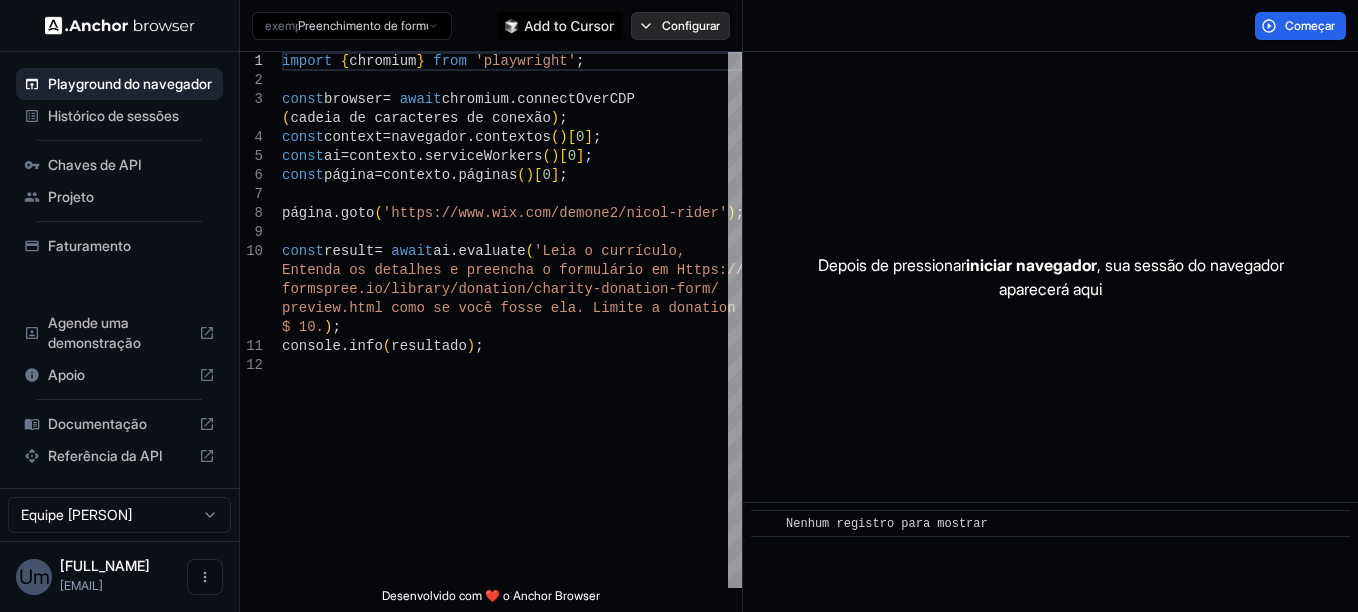click on "Configurar" at bounding box center [691, 26] 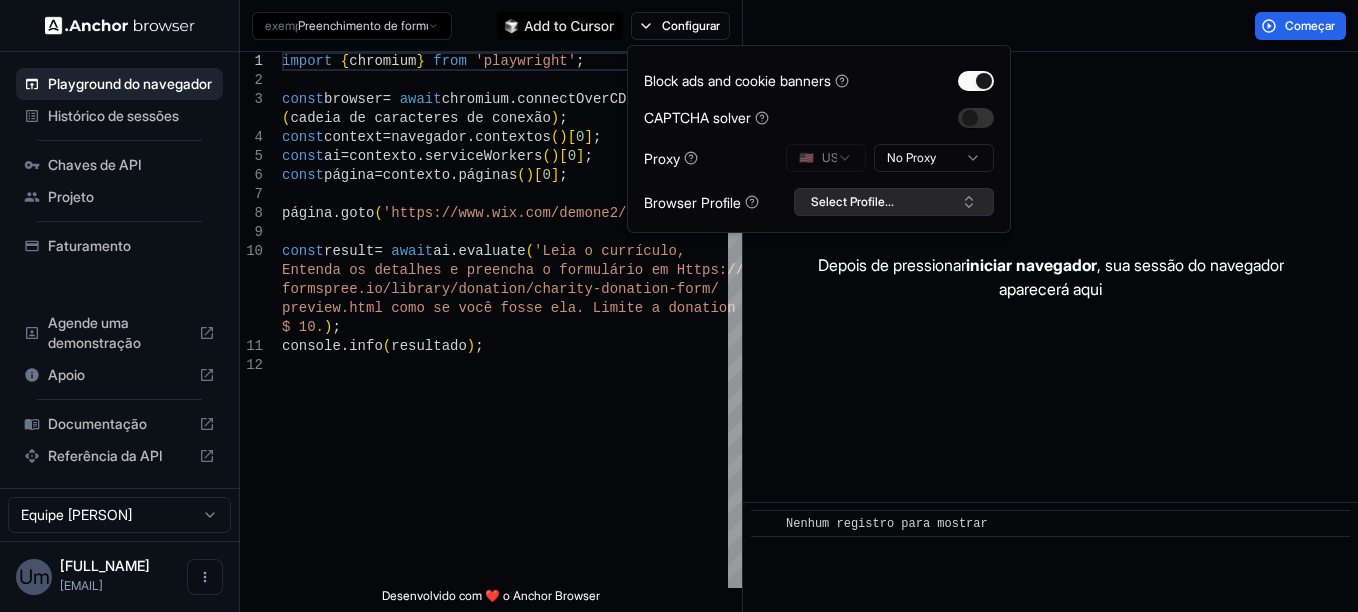 click on "Select Profile..." at bounding box center (894, 202) 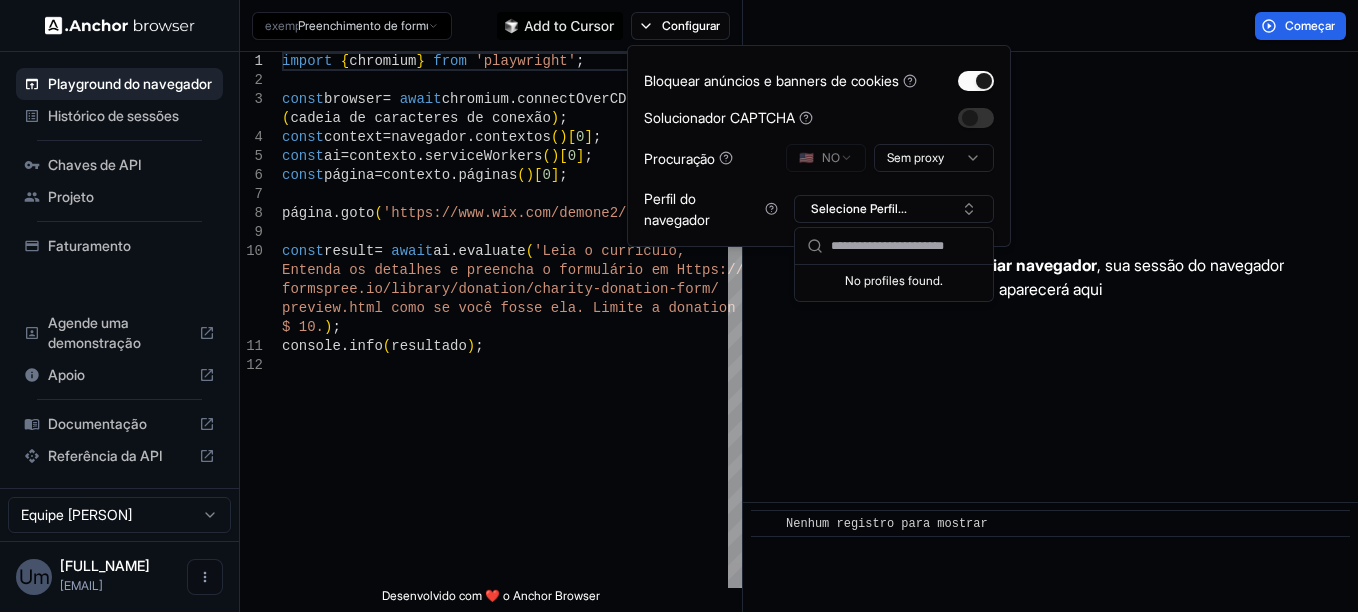 click on "No profiles found." at bounding box center (894, 279) 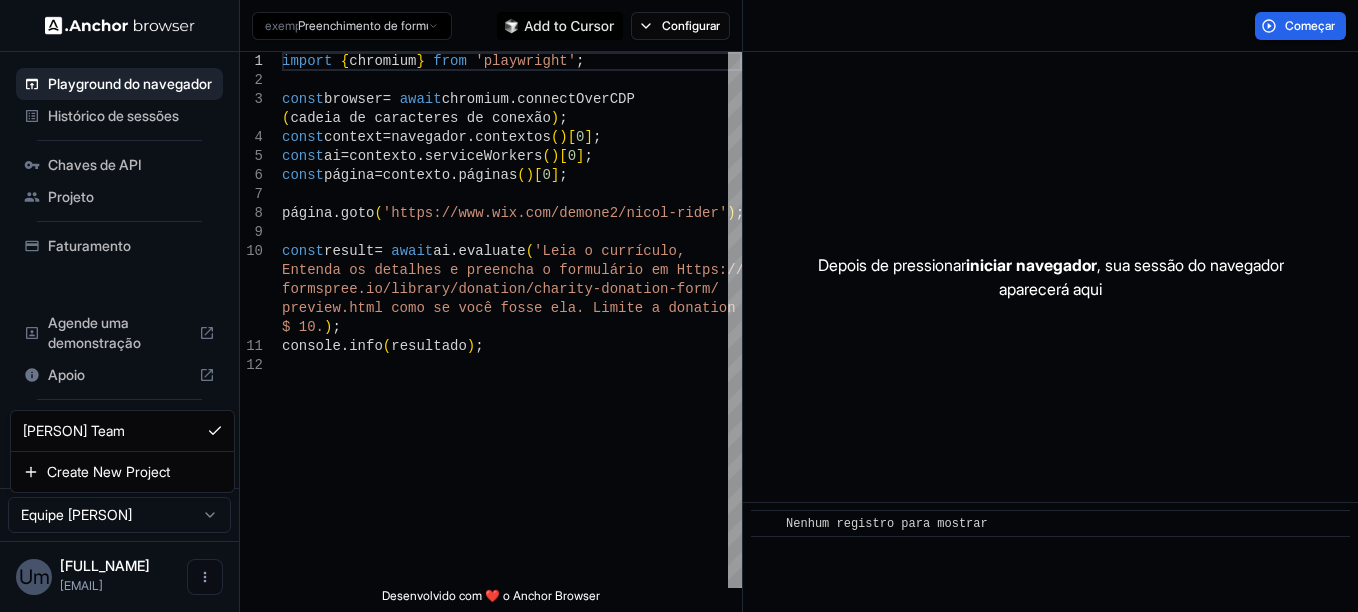 click on "Playground do navegador Histórico de sessões Chaves de API Projeto Faturamento Agende uma demonstração Apoio Documentação Referência da API Equipe [FULL_NAME] Um [FULL_NAME] andresantosvei... Browser Playground exemplo: Preenchimento de formulários de IA Configurar Começar 1 2 3 4 5 6 7 8 9 10 11 12 import { chromium } from 'playwright'; const browser = await chromium.connectOverCDP(cadeia de caracteres de conexão); const context = navegador.contextos()[0]; const ai = contexto.serviceWorkers()[0]; const página = contexto.páginas()[0]; página.goto('https://www.wix.com/demone2/[FULL_NAME]'); const result = await ai.evaluate('Leia o currículo, Entenda os detalhes e preencha o formulário em H ttps://formspree.io/library/donation/charity-donation-form/preview.html como se você fosse ela. Limite a donatio n a $ 10.) ; console.info(resultado); Desenvolvido com ❤️ o Anchor Browser Depois de pressionar ​" at bounding box center [679, 306] 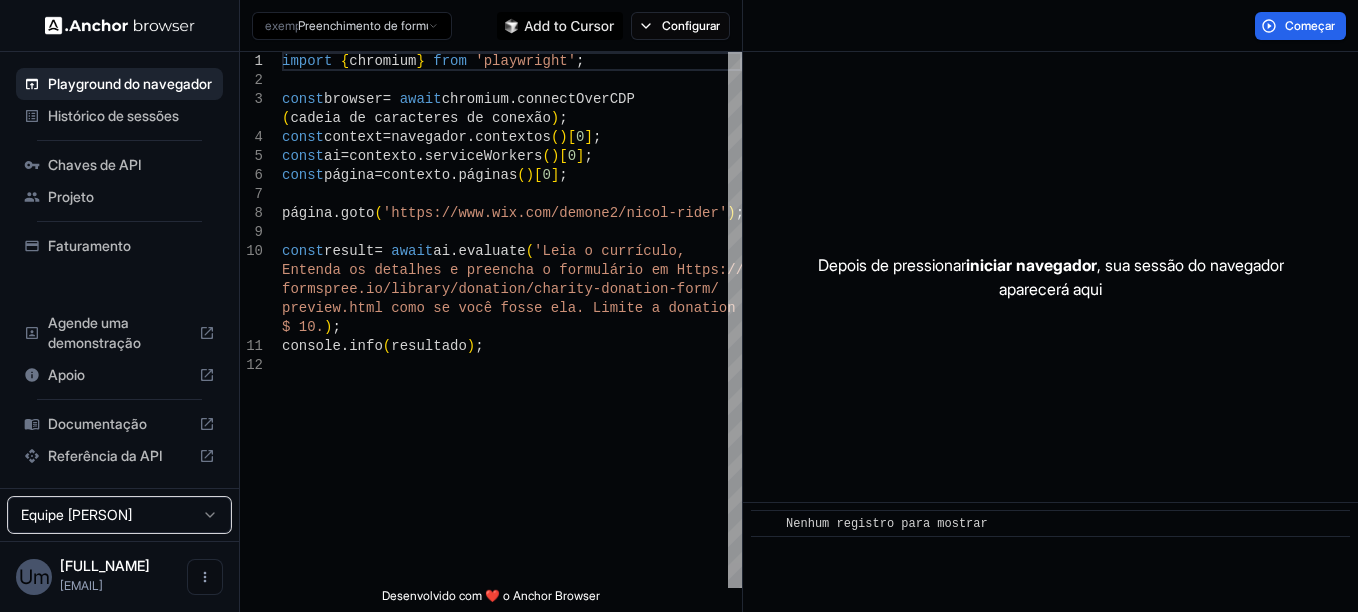click on "Playground do navegador Histórico de sessões Chaves de API Projeto Faturamento Agende uma demonstração Apoio Documentação Referência da API Equipe [FULL_NAME] Um [FULL_NAME] andresantosvei... Browser Playground exemplo: Preenchimento de formulários de IA Configurar Começar 1 2 3 4 5 6 7 8 9 10 11 12 import { chromium } from 'playwright'; const browser = await chromium.connectOverCDP(cadeia de caracteres de conexão); const context = navegador.contextos()[0]; const ai = contexto.serviceWorkers()[0]; const página = contexto.páginas()[0]; página.goto('https://www.wix.com/demone2/[FULL_NAME]'); const result = await ai.evaluate('Leia o currículo, Entenda os detalhes e preencha o formulário em H ttps://formspree.io/library/donation/charity-donation-form/preview.html como se você fosse ela. Limite a donatio n a $ 10.) ; console.info(resultado); Desenvolvido com ❤️ o Anchor Browser Depois de pressionar ​" at bounding box center (679, 306) 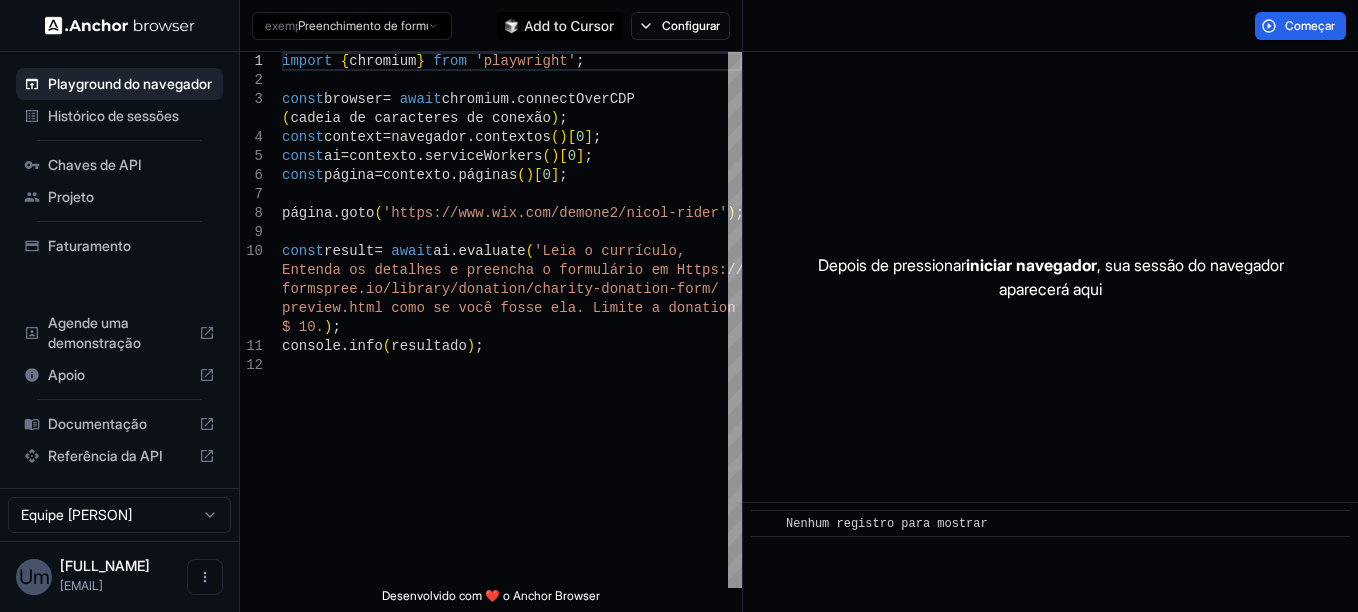 click at bounding box center [205, 577] 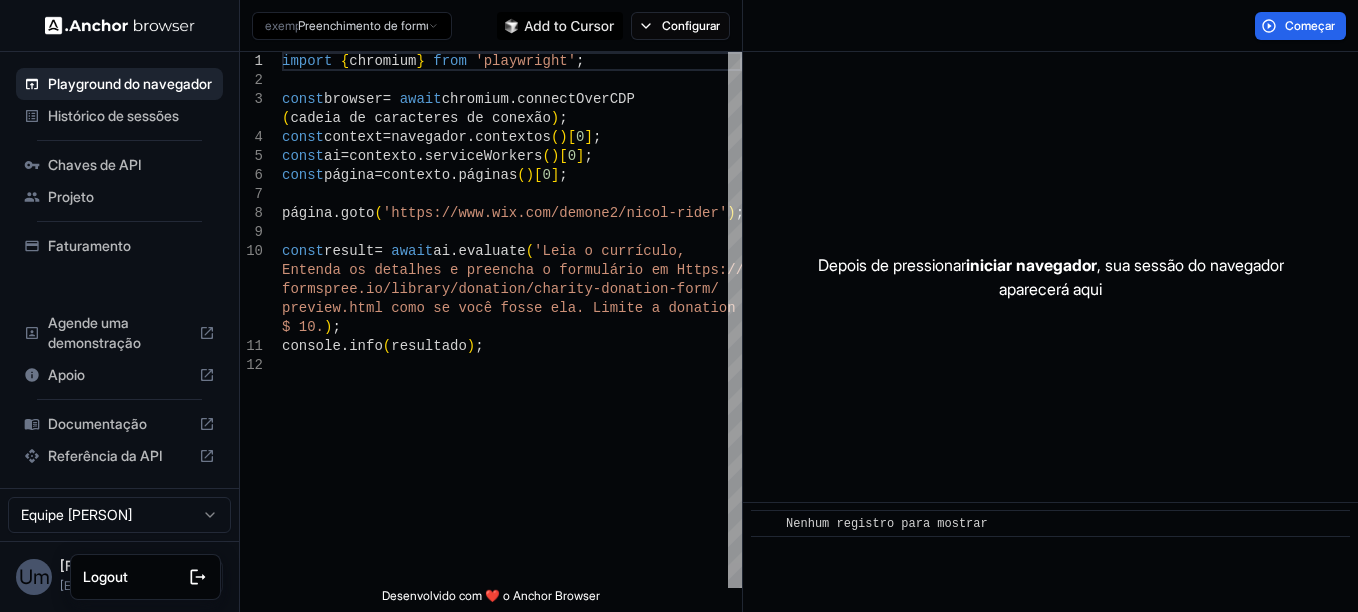 click at bounding box center [679, 306] 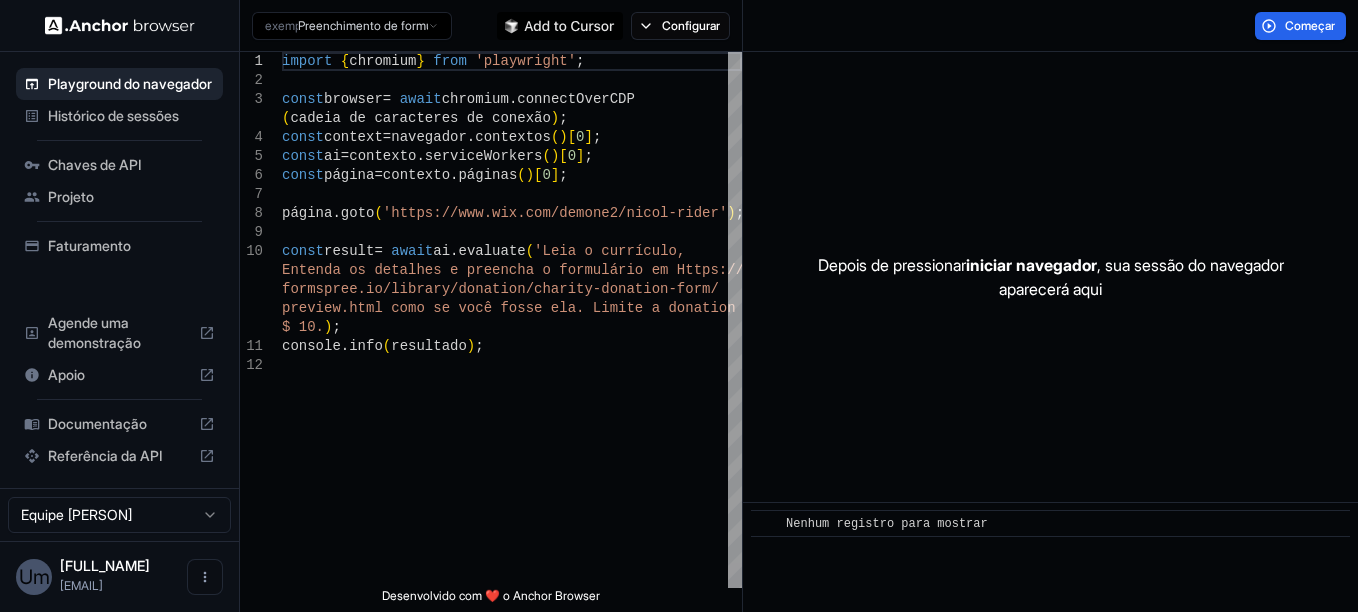 click on "Faturamento" at bounding box center [131, 246] 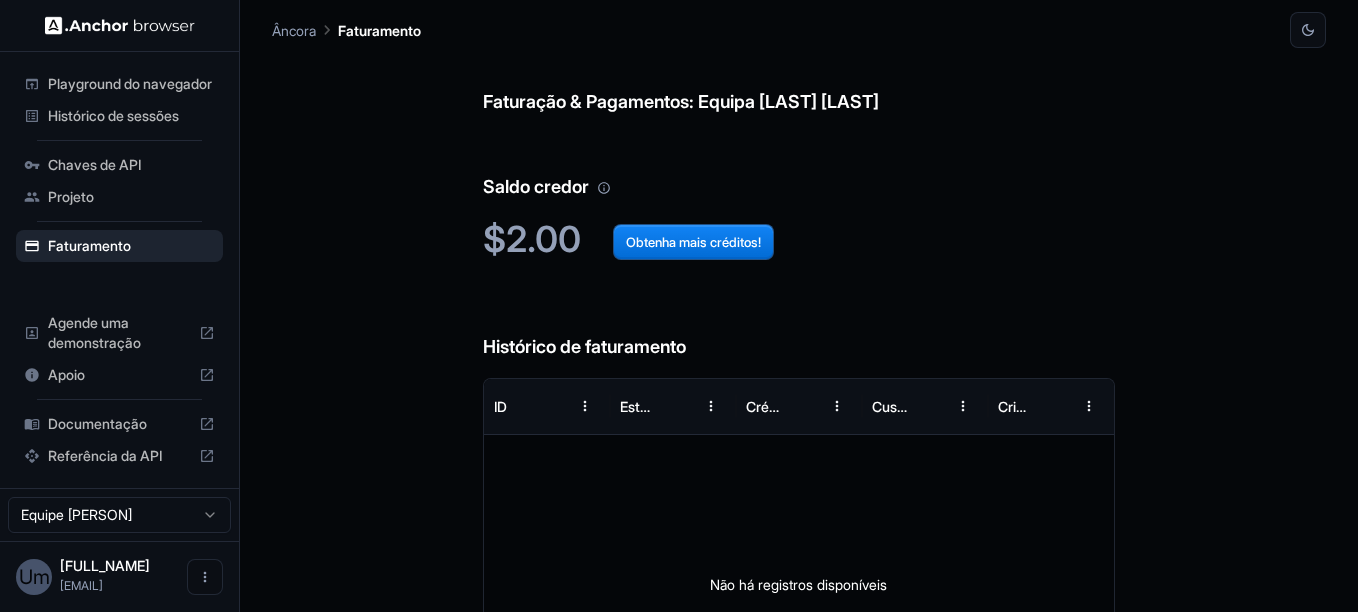 click on "Saldo credor" at bounding box center (799, 167) 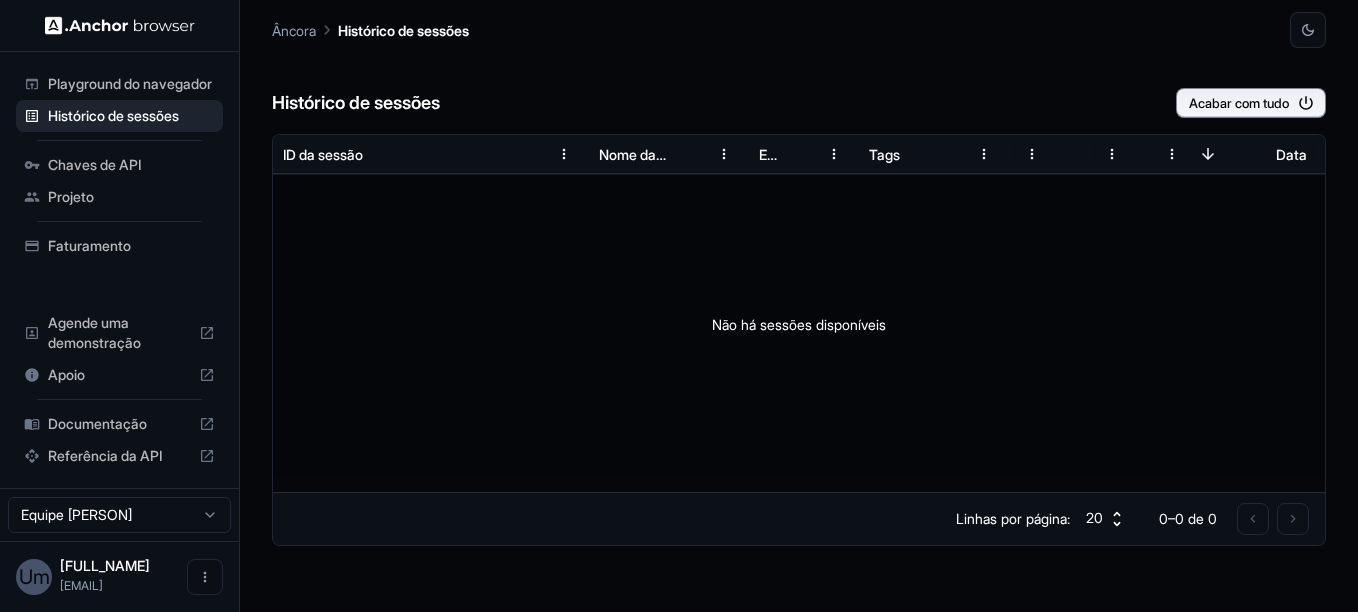 click on "Playground do navegador" at bounding box center [131, 84] 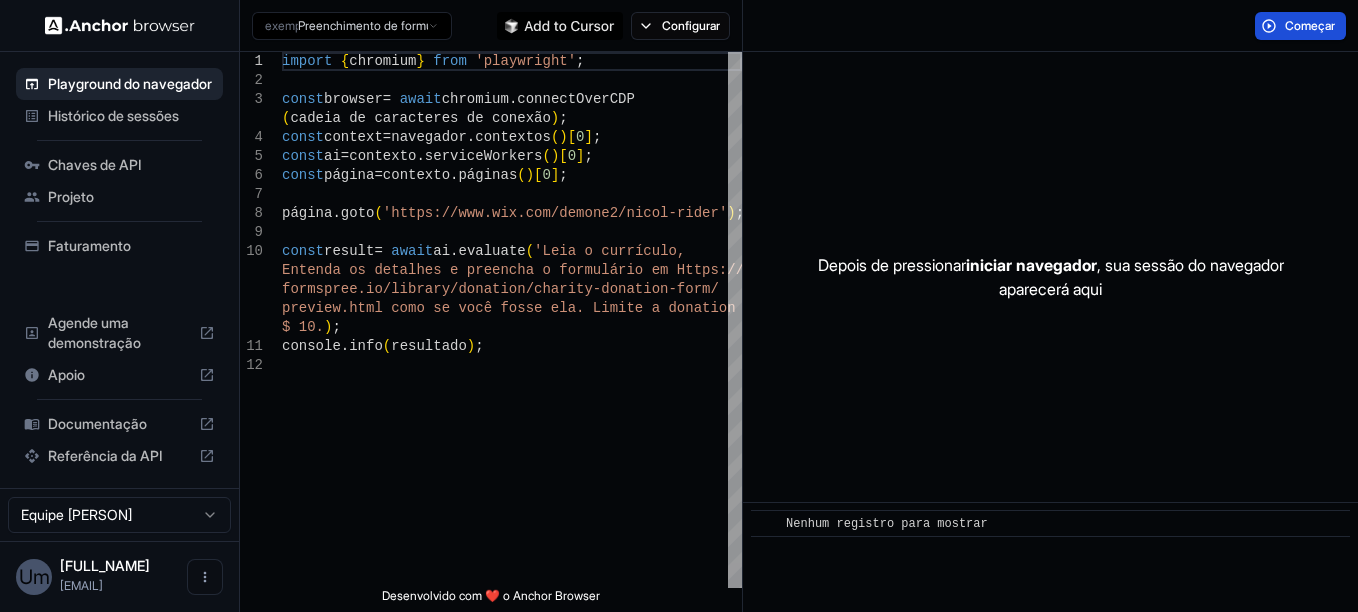 click on "Começar" at bounding box center (1311, 26) 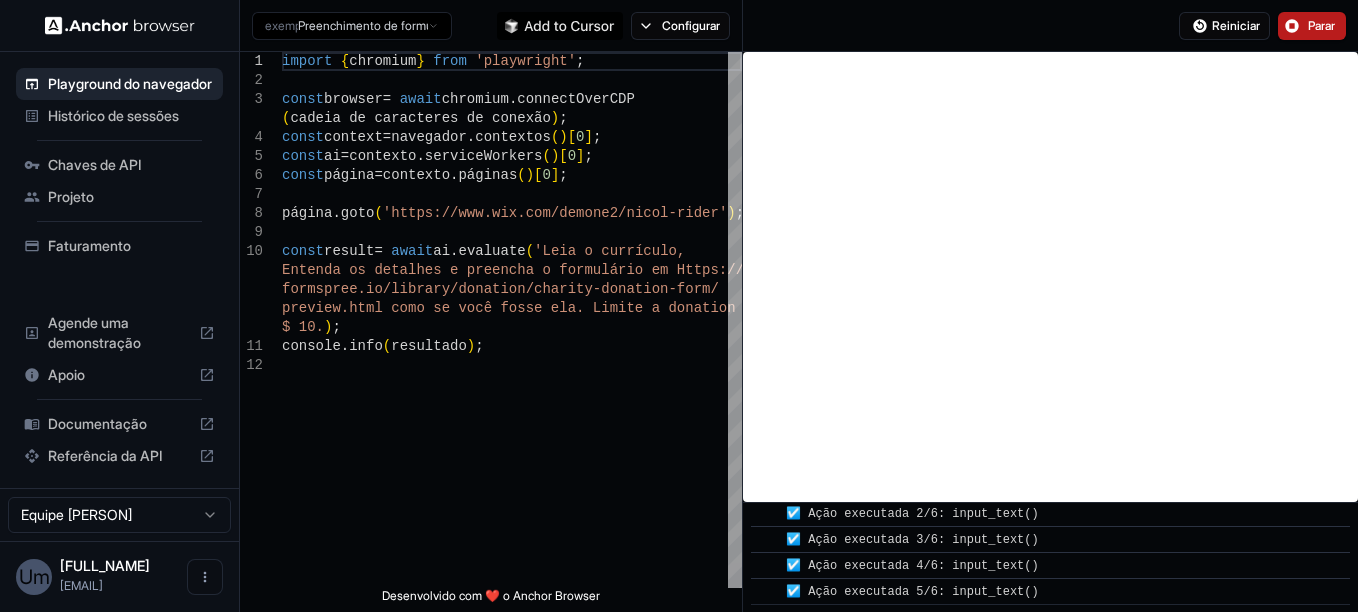 scroll, scrollTop: 1500, scrollLeft: 0, axis: vertical 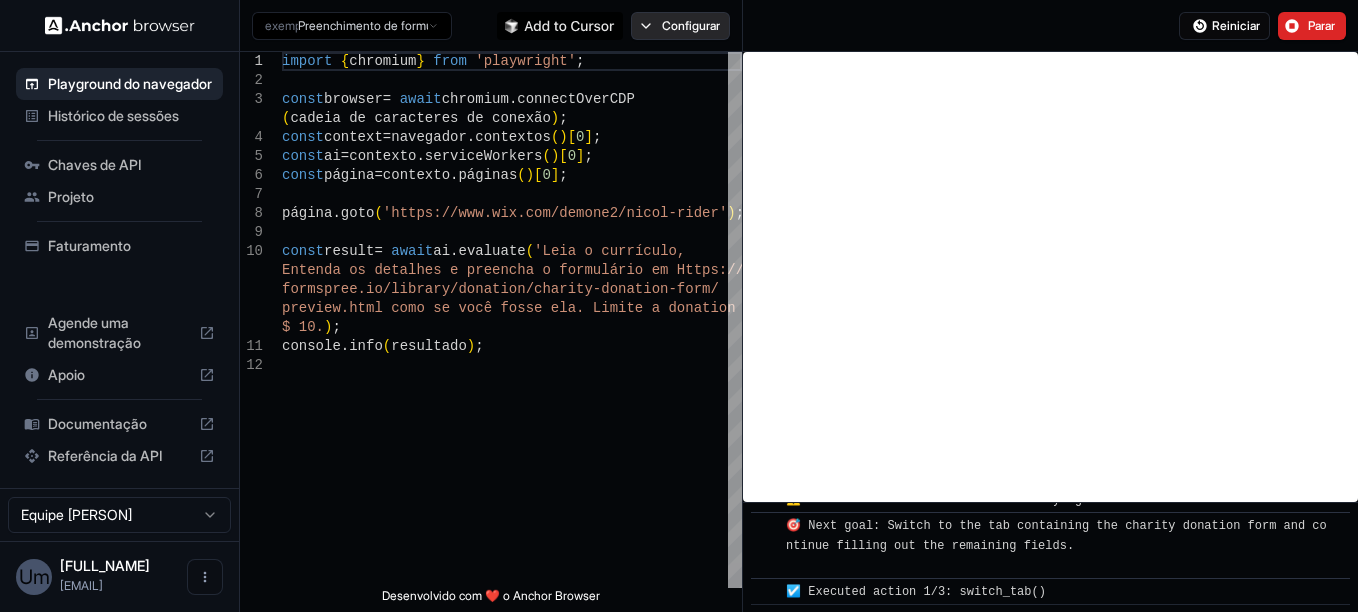 click on "Configurar" at bounding box center (691, 26) 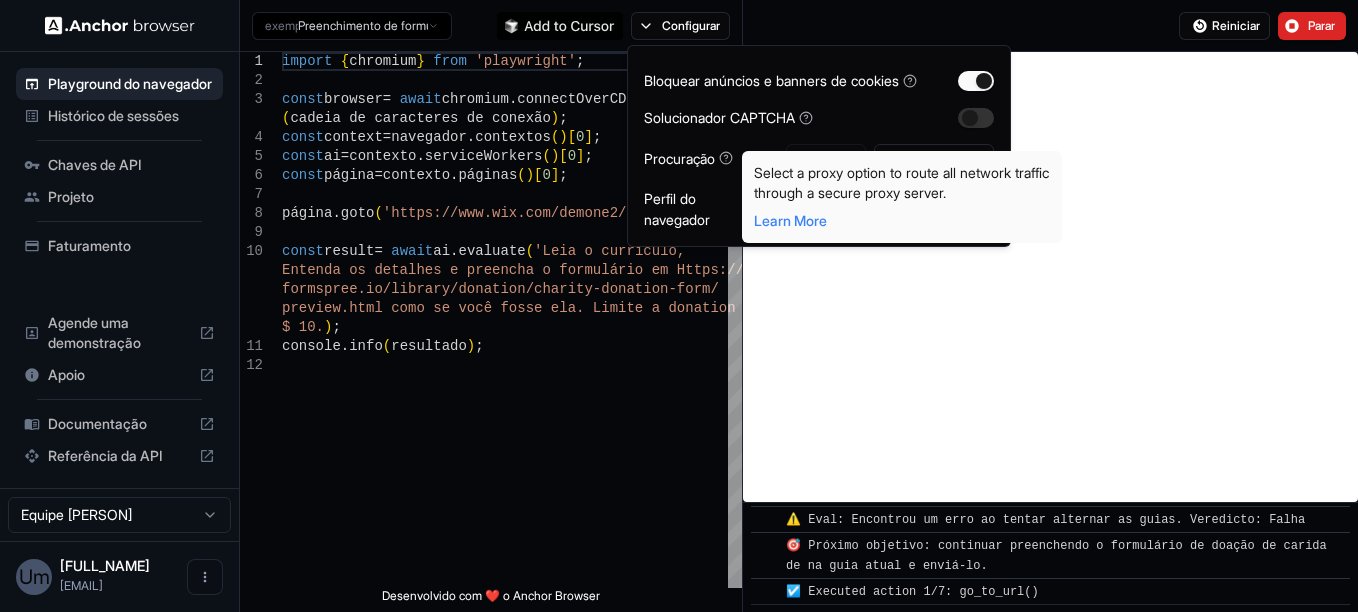 scroll, scrollTop: 2232, scrollLeft: 0, axis: vertical 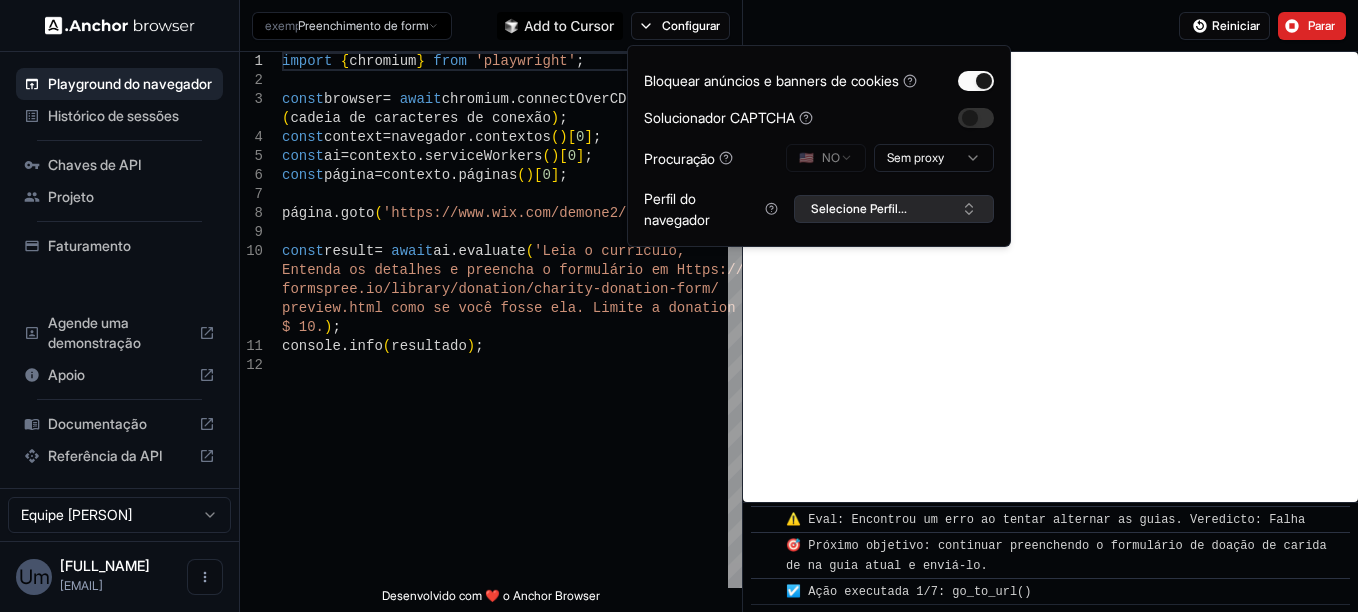 click on "Selecione Perfil..." at bounding box center [859, 209] 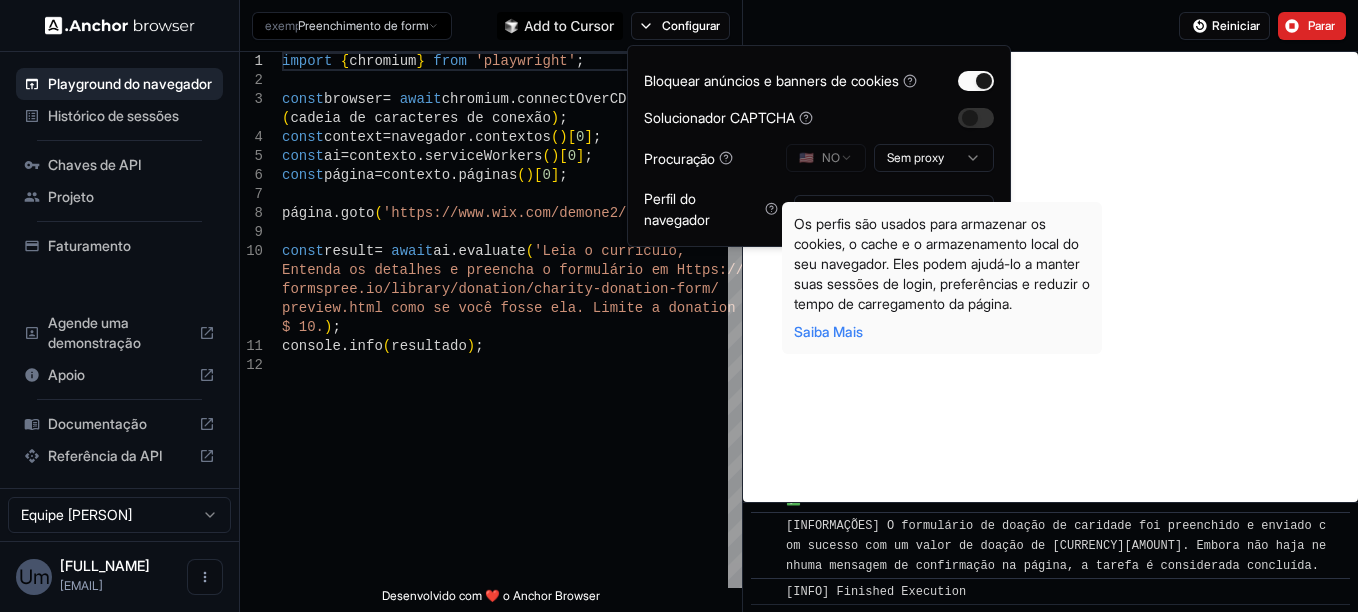 scroll, scrollTop: 3886, scrollLeft: 0, axis: vertical 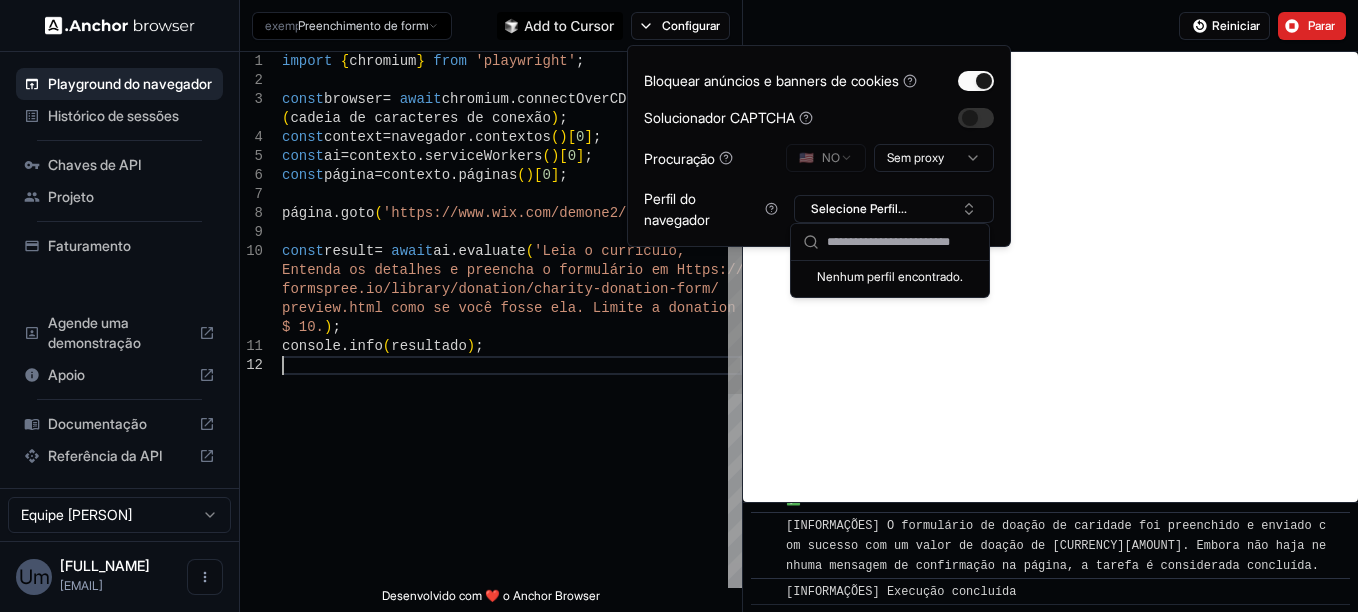 click on "import { chromium } from 'playwright'; const browser = await chromium.connectOverCDP(cadeia de caracteres de conexão); const context = navegador.contextos()[0]; const ai = contexto.serviceWorkers()[0]; const página = contexto.páginas()[0]; página.goto('https://www.wix.com/demone2/[FULL_NAME]'); const result = await ai.evaluate('Leia o currículo, Entenda os detalhes e preencha o formulário em H ttps://formspree.io/library/donation/charity-donation-form/preview.html como se você fosse ela. Limite a donatio n a $ 10.) ; console.info(resultado);" at bounding box center (512, 472) 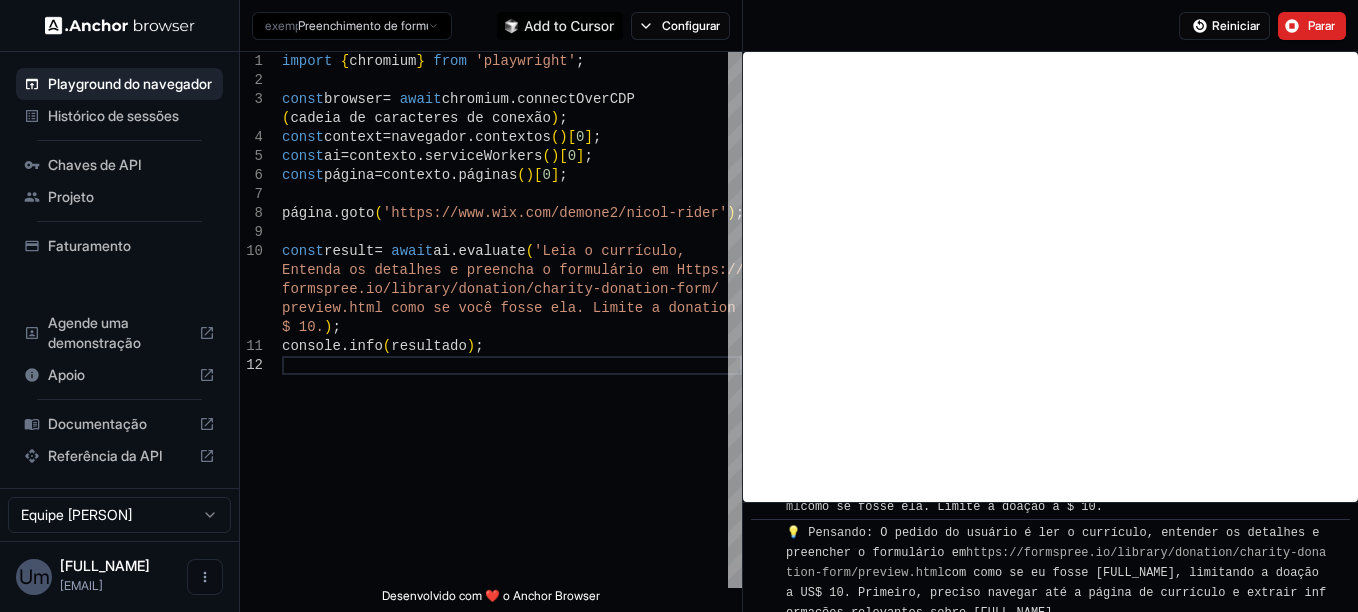 scroll, scrollTop: 0, scrollLeft: 0, axis: both 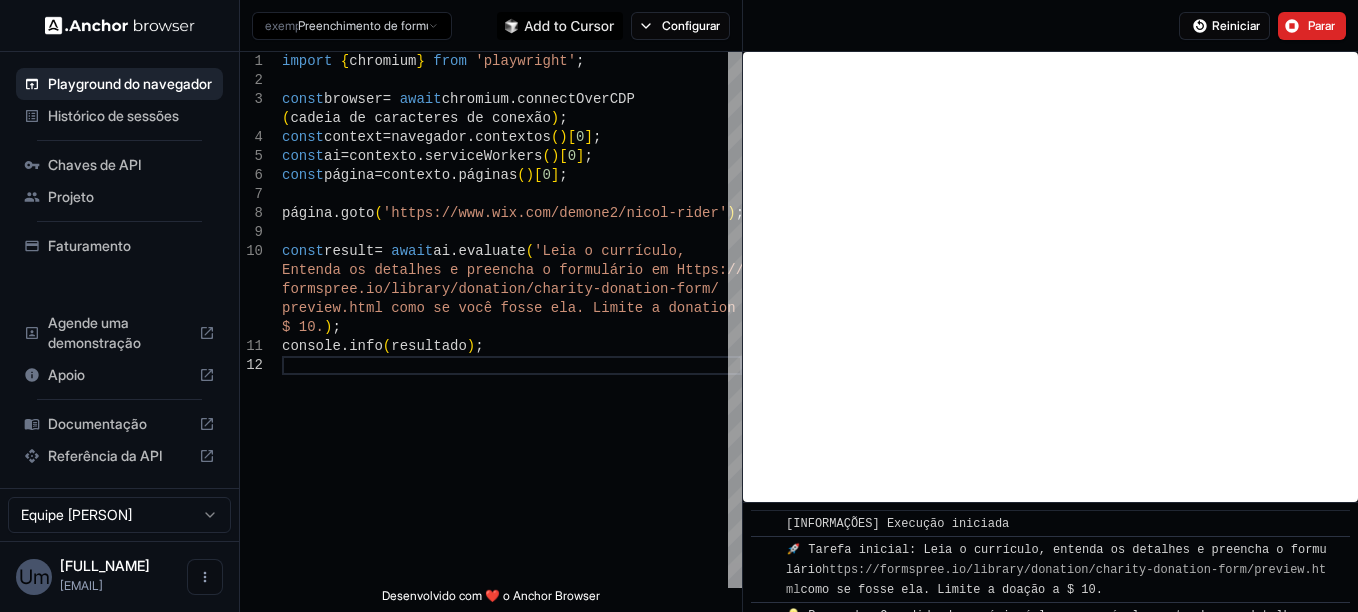 click on "https://formspree.io/library/donation/charity-donation-form/preview.html" at bounding box center [1056, 580] 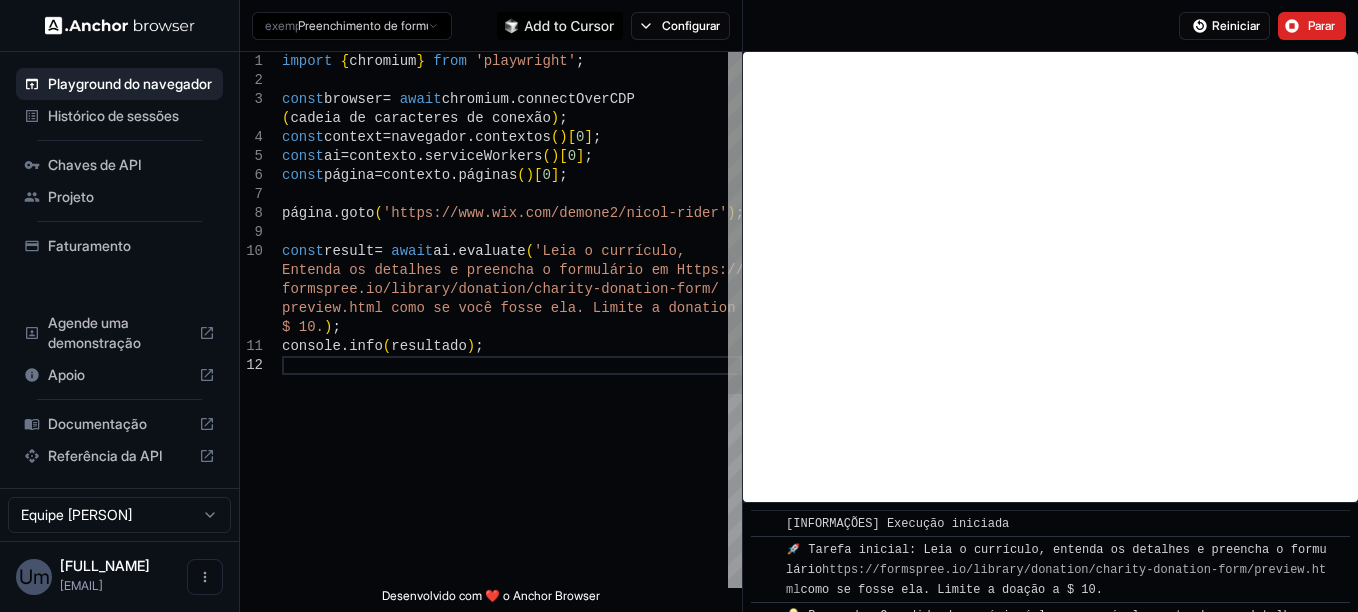 scroll, scrollTop: 0, scrollLeft: 0, axis: both 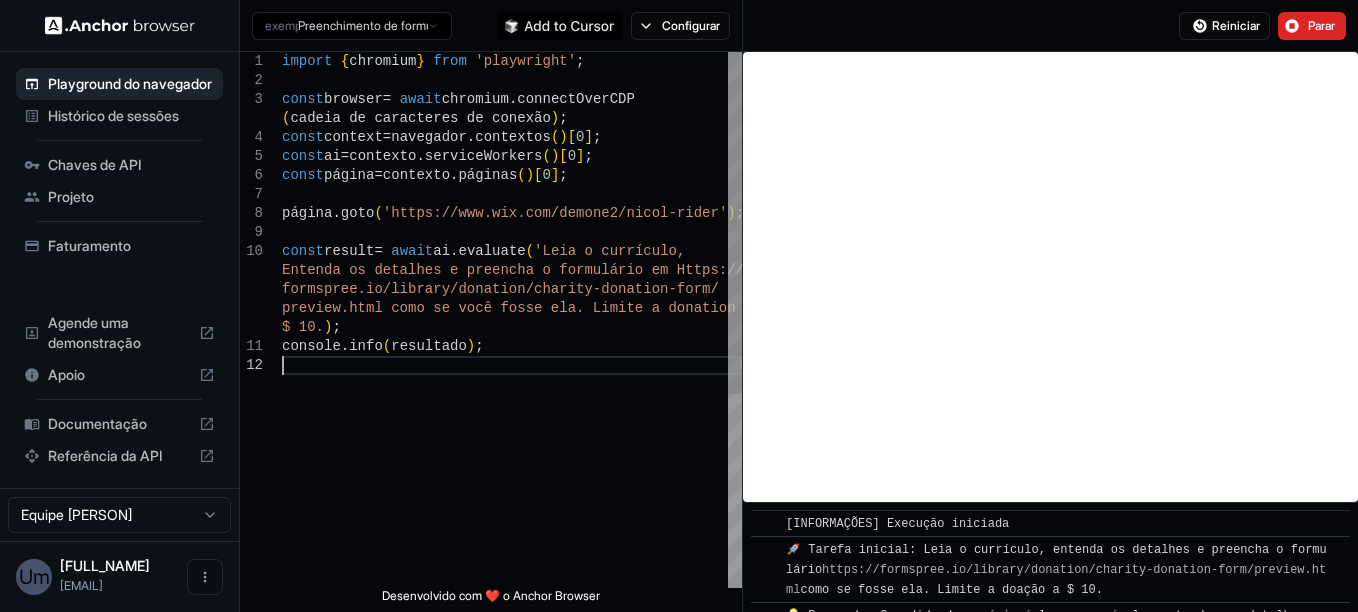 click on "import { chromium } from 'playwright'; const browser = await chromium.connectOverCDP(cadeia de caracteres de conexão); const context = navegador.contextos()[0]; const ai = contexto.serviceWorkers()[0]; const página = contexto.páginas()[0]; página.goto('https://www.wix.com/demone2/[FULL_NAME]'); const result = await ai.evaluate('Leia o currículo, Entenda os detalhes e preencha o formulário em H ttps://formspree.io/library/donation/charity-donation-form/preview.html como se você fosse ela. Limite a donatio n a $ 10.) ; console.info(resultado);" at bounding box center [512, 472] 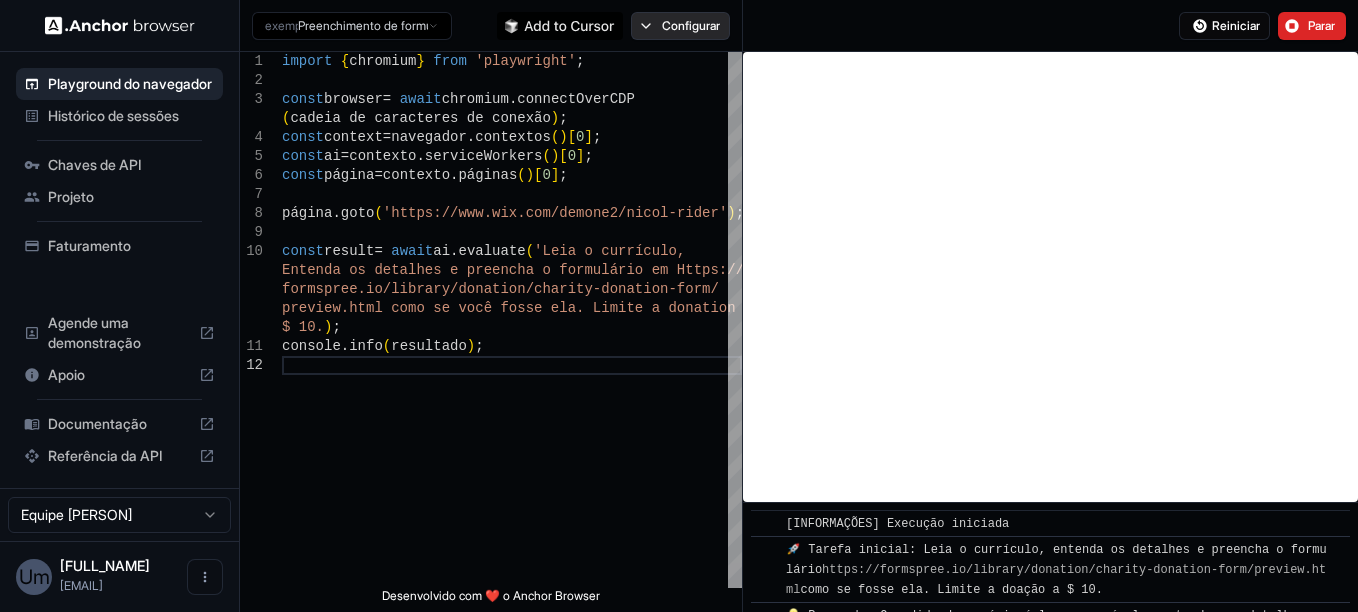 click on "Configurar" at bounding box center (691, 26) 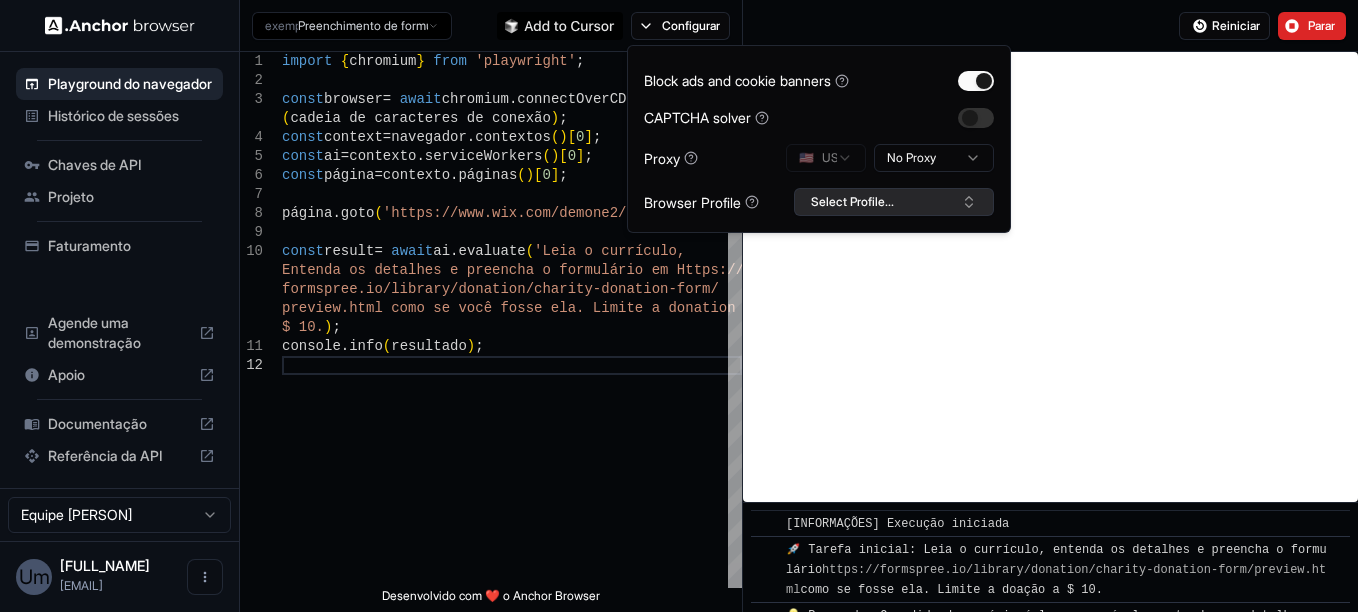 click on "Select Profile..." at bounding box center [852, 202] 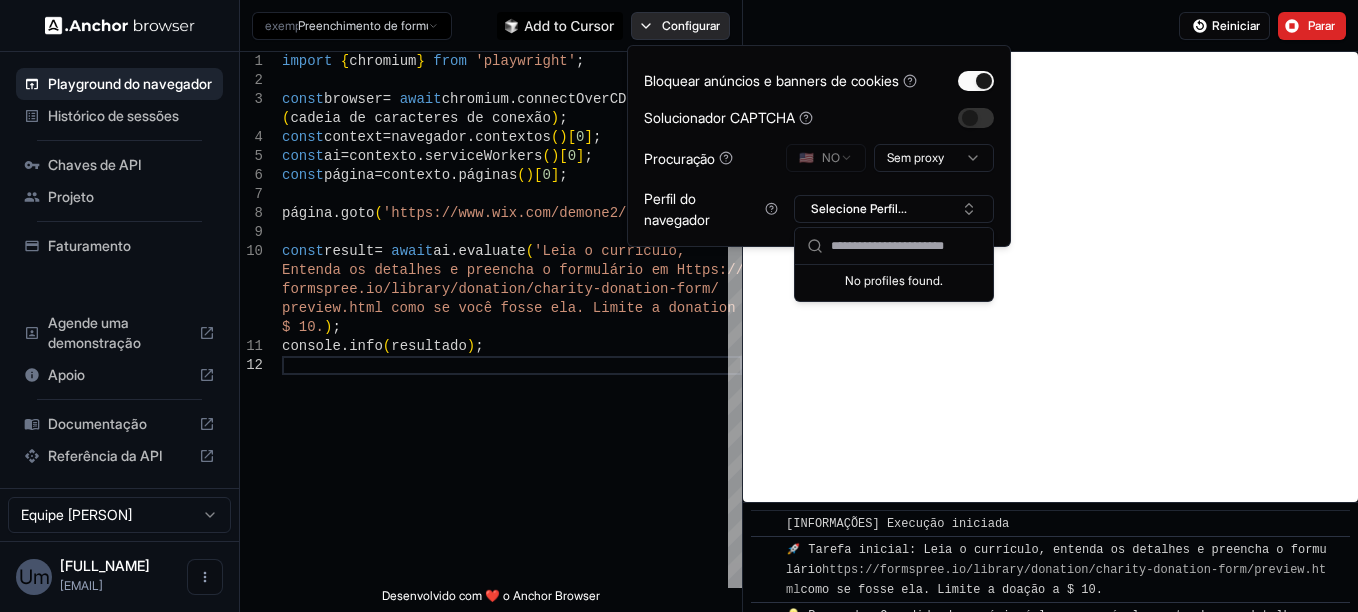 click on "Configurar" at bounding box center [691, 26] 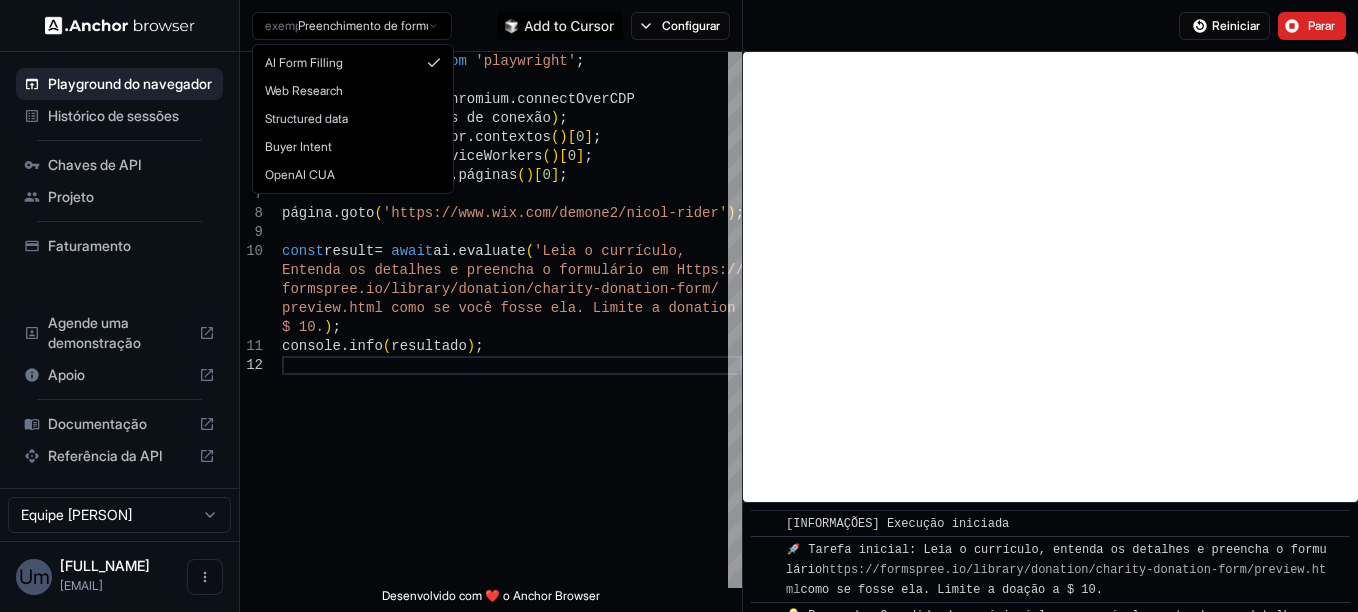 click on "Playground do navegador Histórico de sessões Chaves de API Projeto Faturamento Agende uma demonstração Apoio Documentação Referência da API Equipe [PERSON] Um [PERSON] [EMAIL] Browser Playground exemplo:  Preenchimento de formulários de IA Configurar Reiniciar Parar 1 2 3 4 5 6 7 8 9 10 11 12 import   {  chromium  }   from   'playwright' ; const  browser  =   await  chromium . connectOverCDP ( cadeia de caracteres de conexão ) ; const  context  =  navegador . contextos ( ) [ 0 ] ; const  ai  =  contexto . serviceWorkers ( ) [ 0 ] ; const  página  =  contexto . páginas ( ) [ 0 ] ; página . goto ( 'https://www.wix.com/demone2/nicol-rider' ) ; const  result  =   await  ai . evaluate ( 'Leia o currículo,  Entenda os detalhes e preencha o formulário em H ttps:// formspree.io/library/donation/charity-donation-for m/ preview.html como se você fosse ela. Limite a donatio n a  $ 10. ) ; console . info ( result ) ; Desenvolvido com ❤️ o Anchor Browser ​ ​ ​ ​" at bounding box center [679, 306] 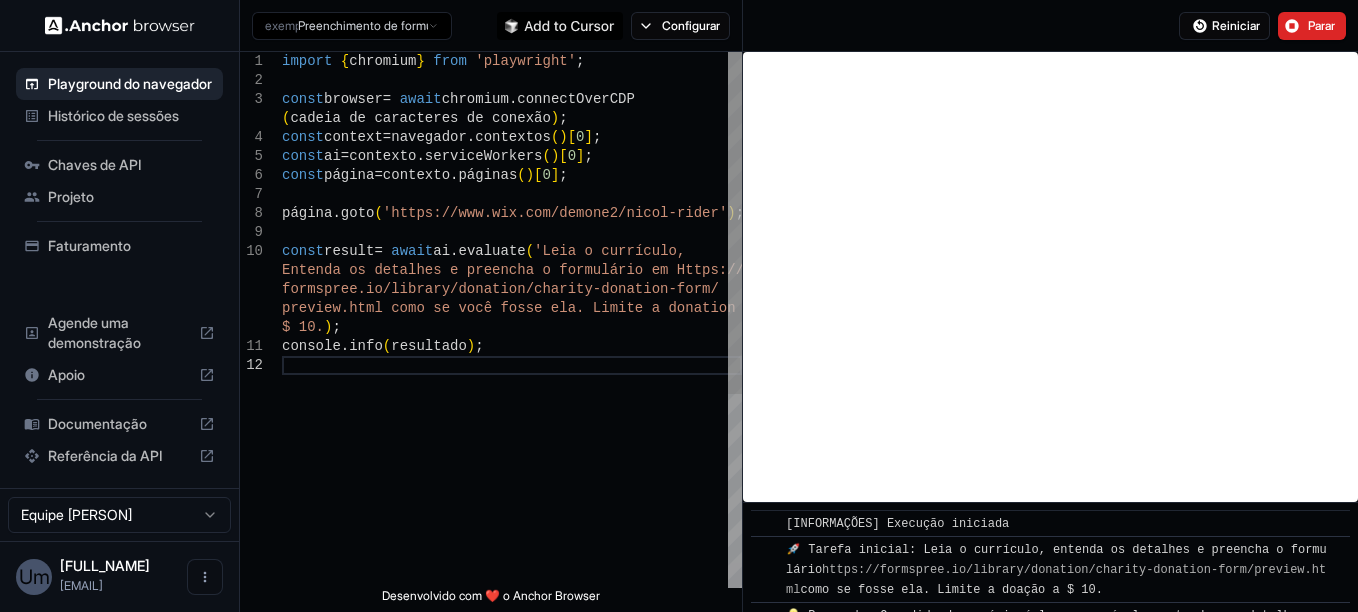 click on "Playground do navegador Histórico de sessões Chaves de API Projeto Faturamento Agende uma demonstração Apoio Documentação Referência da API Equipe [PERSON] Um [PERSON] [EMAIL] Browser Playground exemplo:  Preenchimento de formulários de IA Configurar Reiniciar Parar 1 2 3 4 5 6 7 8 9 10 11 12 import   {  chromium  }   from   'playwright' ; const  browser  =   await  chromium . connectOverCDP ( cadeia de caracteres de conexão ) ; const  context  =  navegador . contextos ( ) [ 0 ] ; const  ai  =  contexto . serviceWorkers ( ) [ 0 ] ; const  página  =  contexto . páginas ( ) [ 0 ] ; página . goto ( 'https://www.wix.com/demone2/nicol-rider' ) ; const  result  =   await  ai . evaluate ( 'Leia o currículo,  Entenda os detalhes e preencha o formulário em H ttps:// formspree.io/library/donation/charity-donation-for m/ preview.html como se você fosse ela. Limite a donatio n a  $ 10. ) ; console . info ( result ) ; Desenvolvido com ❤️ o Anchor Browser ​ ​ ​ ​" at bounding box center [679, 306] 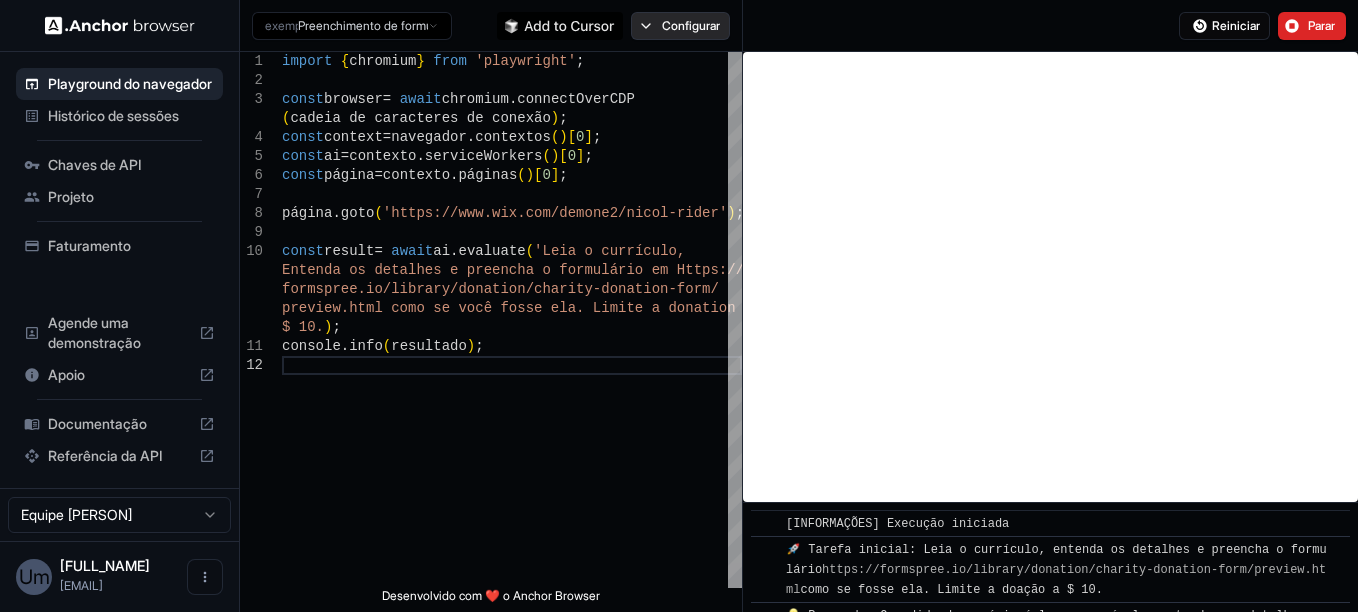 click on "Configurar" at bounding box center (691, 26) 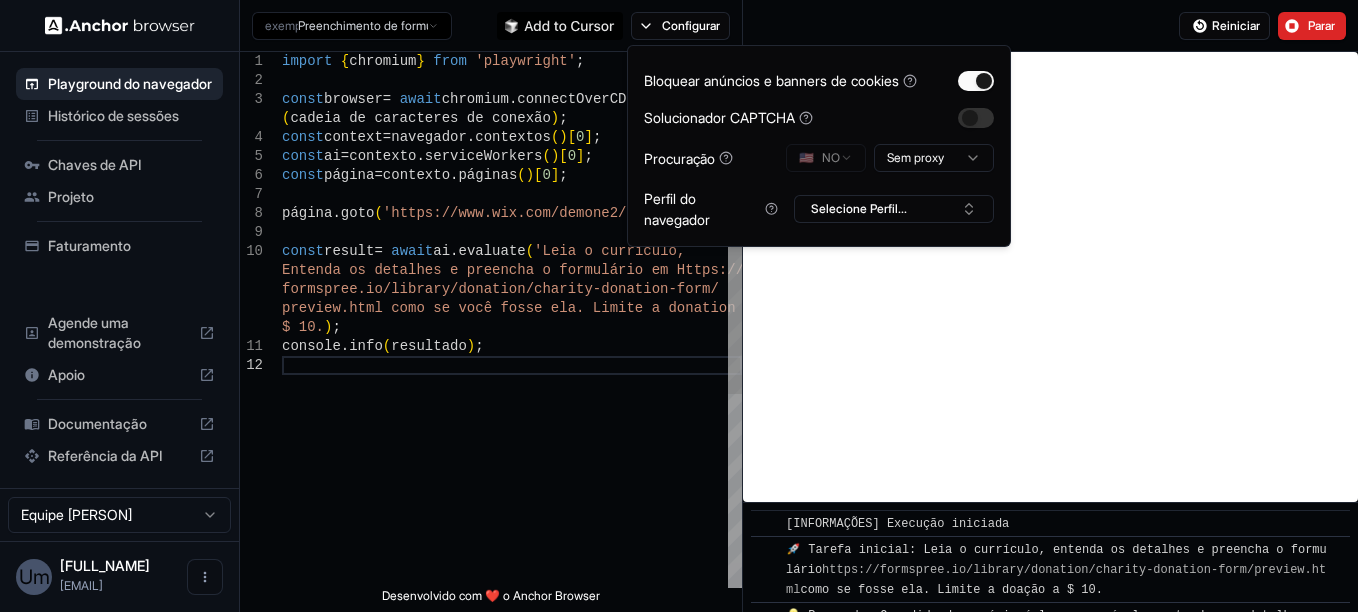 scroll, scrollTop: 0, scrollLeft: 0, axis: both 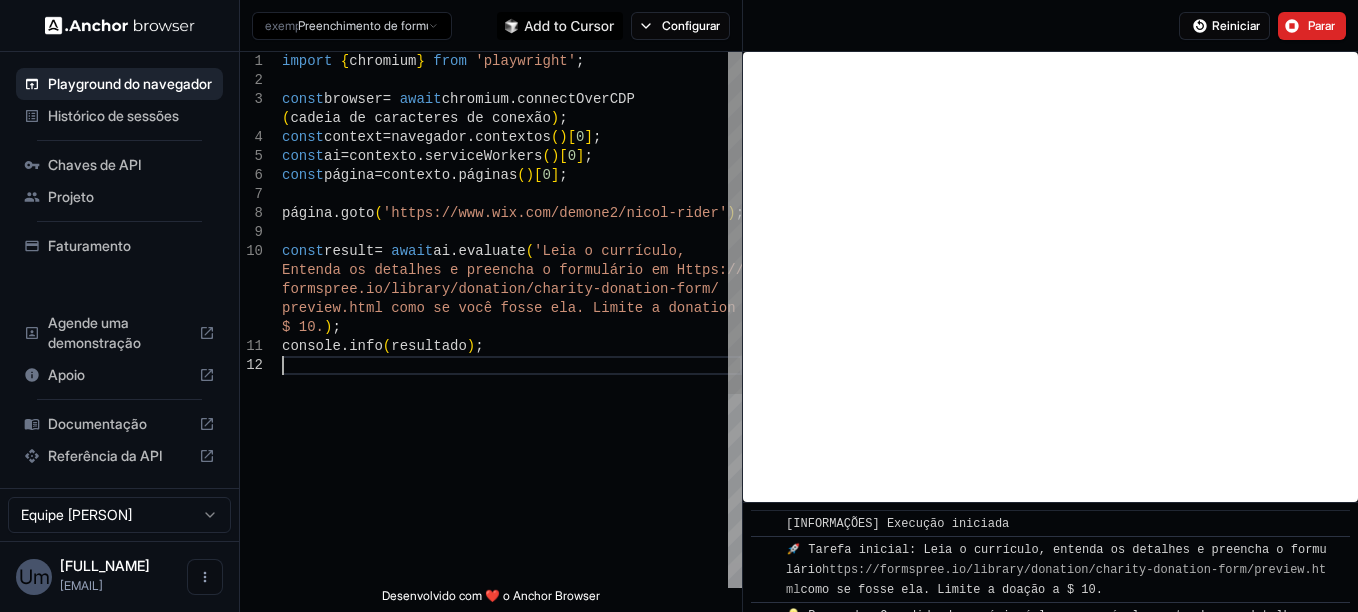 click on "import { chromium } from 'playwright'; const browser = await chromium.connectOverCDP(cadeia de caracteres de conexão); const context = navegador.contextos()[0]; const ai = contexto.serviceWorkers()[0]; const página = contexto.páginas()[0]; página.goto('https://www.wix.com/demone2/[FULL_NAME]'); const result = await ai.evaluate('Leia o currículo, Entenda os detalhes e preencha o formulário em H ttps://formspree.io/library/donation/charity-donation-form/preview.html como se você fosse ela. Limite a donatio n a $ 10.) ; console.info(resultado);" at bounding box center (512, 472) 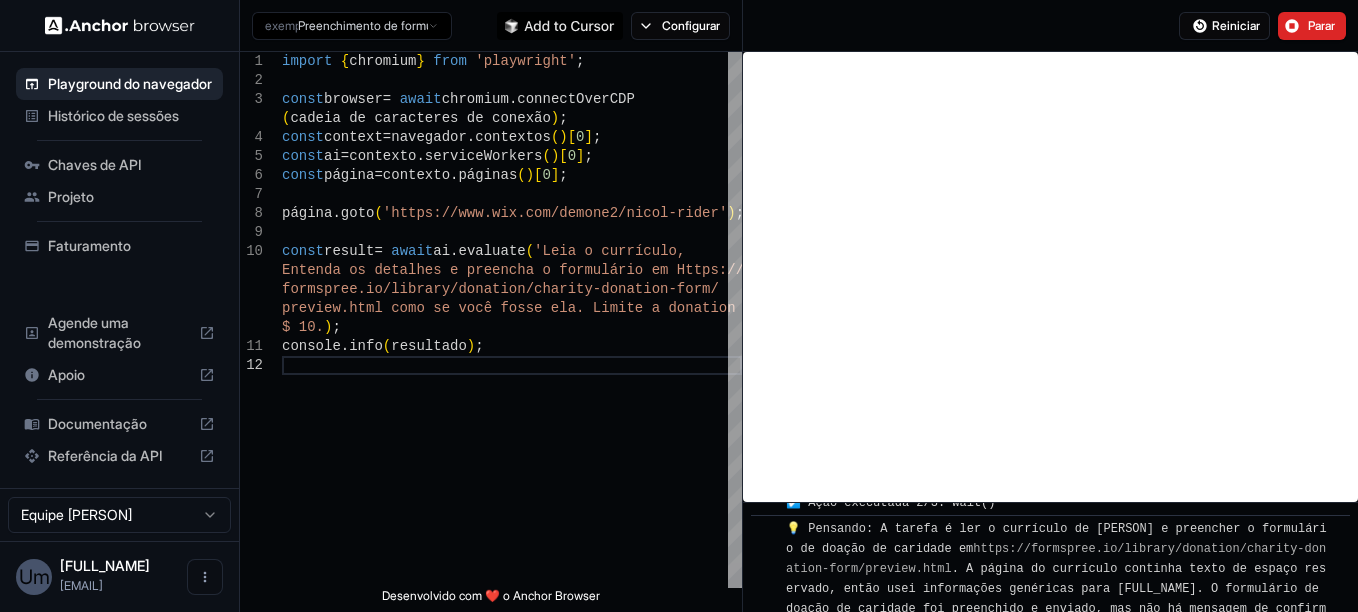 scroll, scrollTop: 3886, scrollLeft: 0, axis: vertical 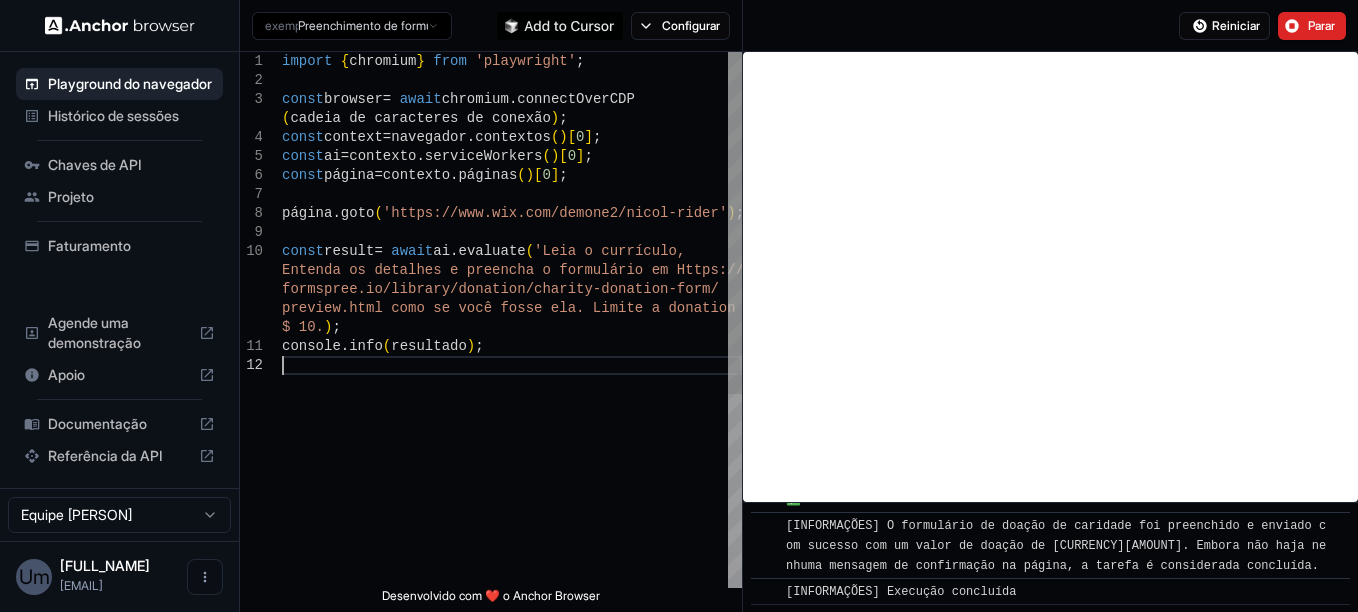 click on "import { chromium } from 'playwright'; const browser = await chromium.connectOverCDP(cadeia de caracteres de conexão); const context = navegador.contextos()[0]; const ai = contexto.serviceWorkers()[0]; const página = contexto.páginas()[0]; página.goto('https://www.wix.com/demone2/[FULL_NAME]'); const result = await ai.evaluate('Leia o currículo, Entenda os detalhes e preencha o formulário em H ttps://formspree.io/library/donation/charity-donation-form/preview.html como se você fosse ela. Limite a donatio n a $ 10.) ; console.info(resultado);" at bounding box center (512, 472) 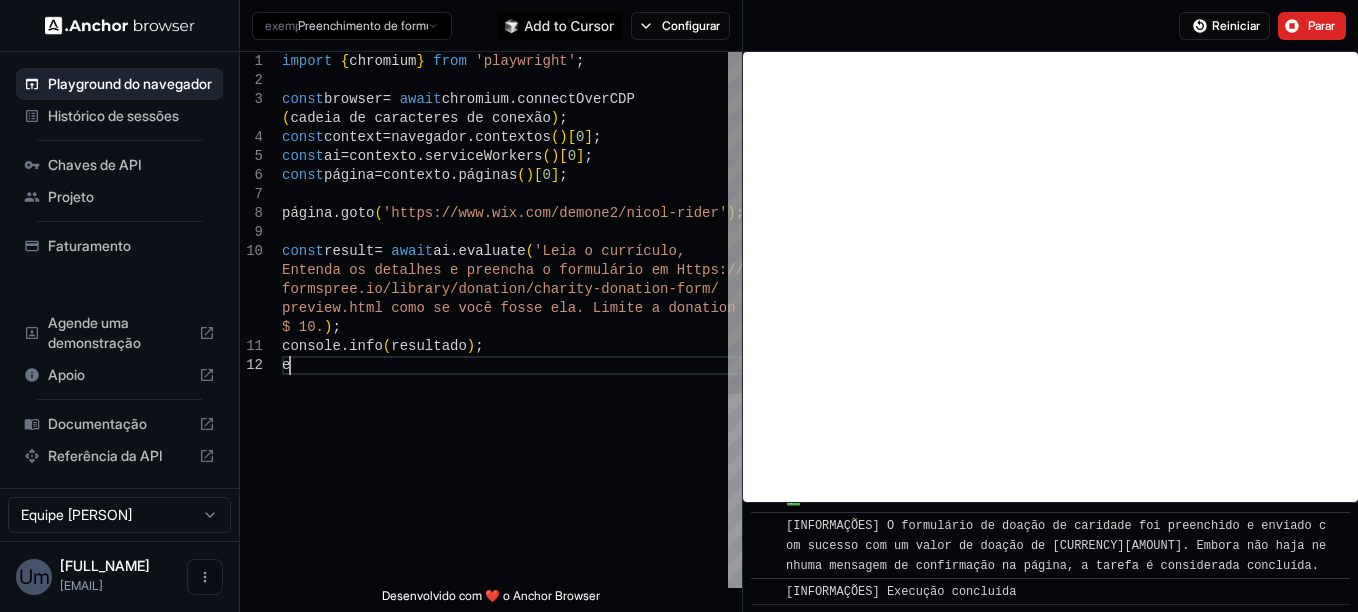 scroll, scrollTop: 115, scrollLeft: 0, axis: vertical 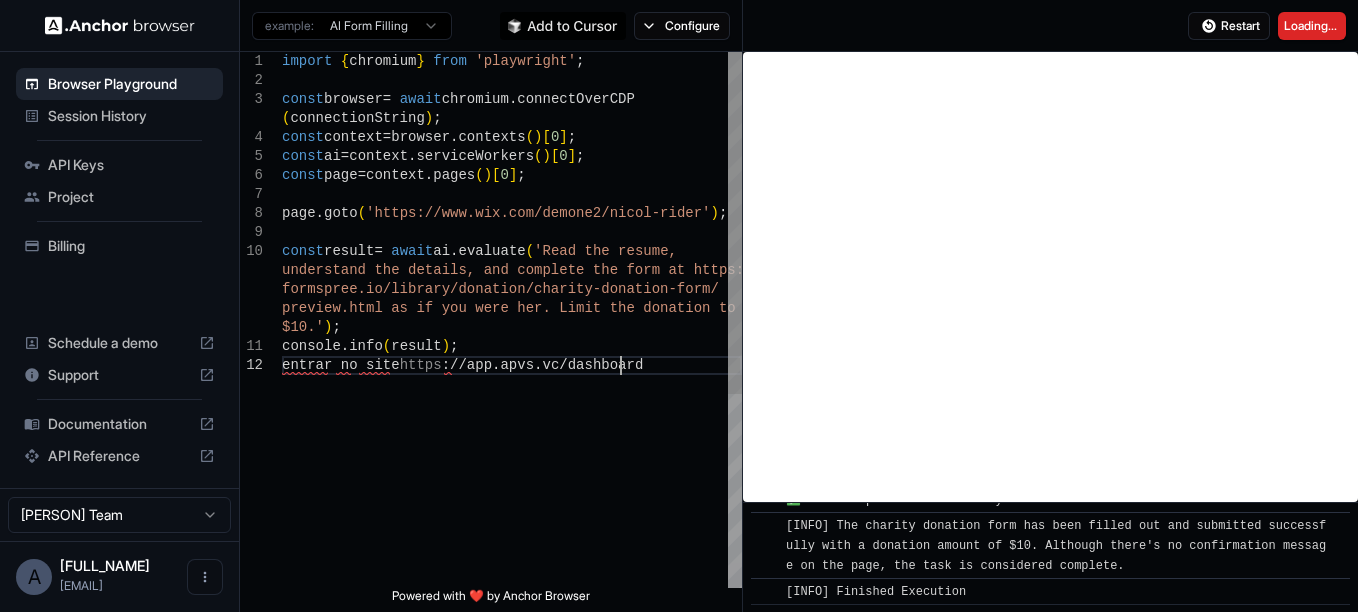 click on "import   {  chromium  }   from   'playwright' ; const  browser  =   await  chromium . connectOverCDP ( connectionString ) ; const  context  =  browser . contexts ( ) [ 0 ] ; const  ai  =  context . serviceWorkers ( ) [ 0 ] ; const  page  =  context . pages ( ) [ 0 ] ; page . goto ( 'https://www.wix.com/demone2/[FULL_NAME]' ) ; const  result  =   await  ai . evaluate ( 'Read the resume,  understand the details, and complete the form at h ttps:// formspree.io/library/donation/charity-donation-for m/ preview.html as if you were her. Limit the donatio n to  $10.' ) ; console . info ( result ) ; entrar no site  https ://app . apvs . vc / dashboard" at bounding box center (512, 472) 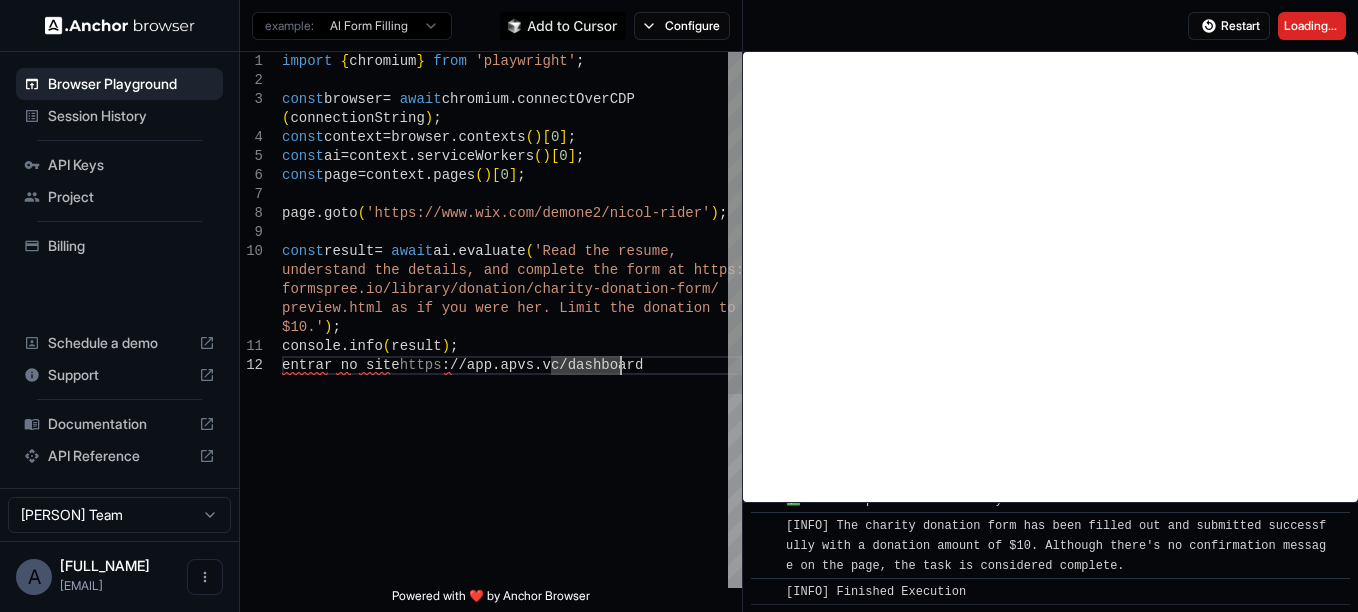 scroll, scrollTop: 134, scrollLeft: 0, axis: vertical 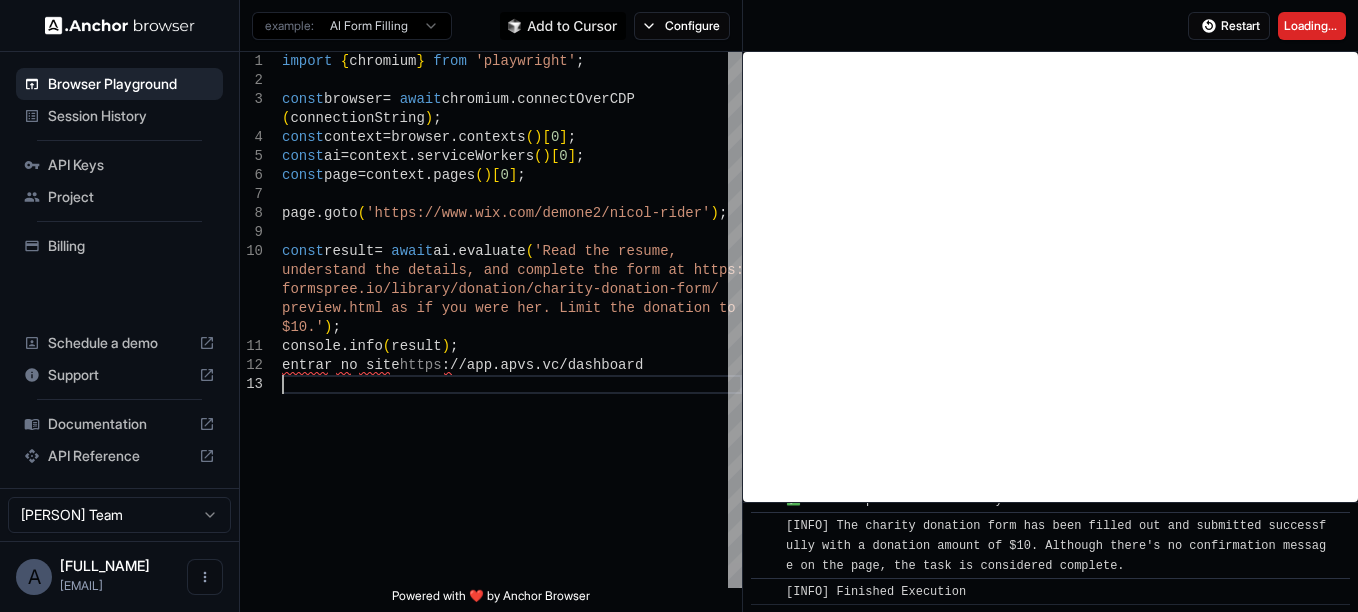 type on "**********" 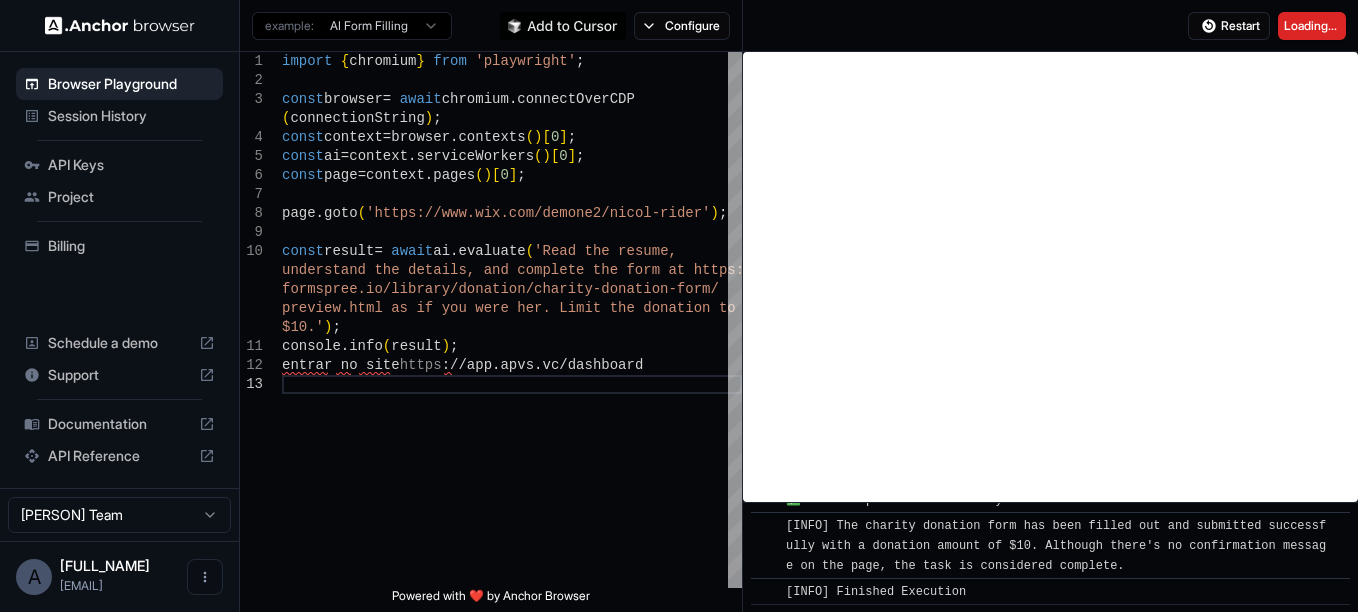 click on "[INFO] Finished Execution" at bounding box center [1057, 592] 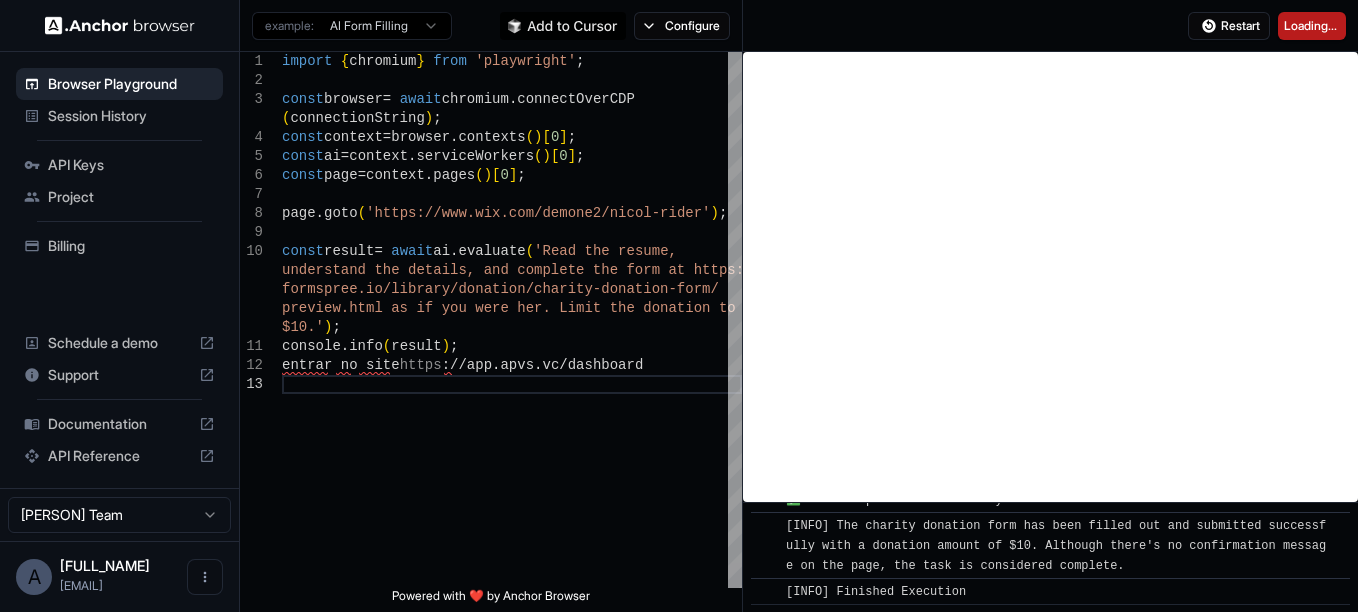 click on "Loading..." at bounding box center (1312, 26) 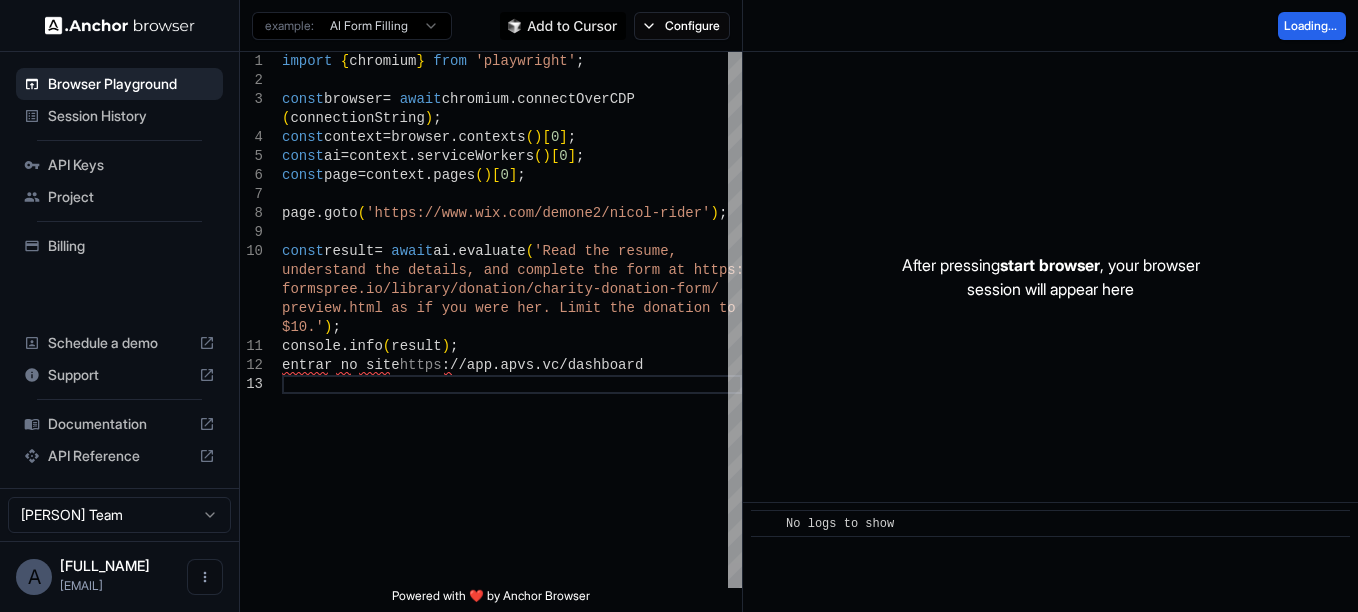 click on "Session History" at bounding box center (131, 116) 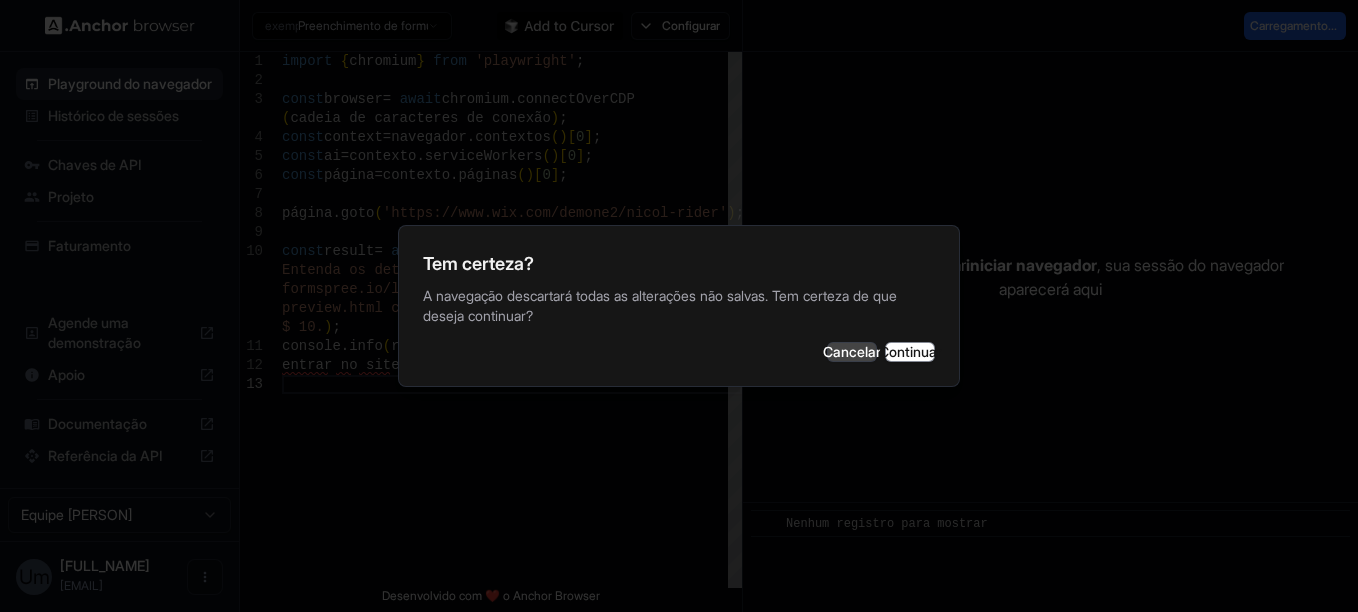 click on "Cancelar" at bounding box center [852, 352] 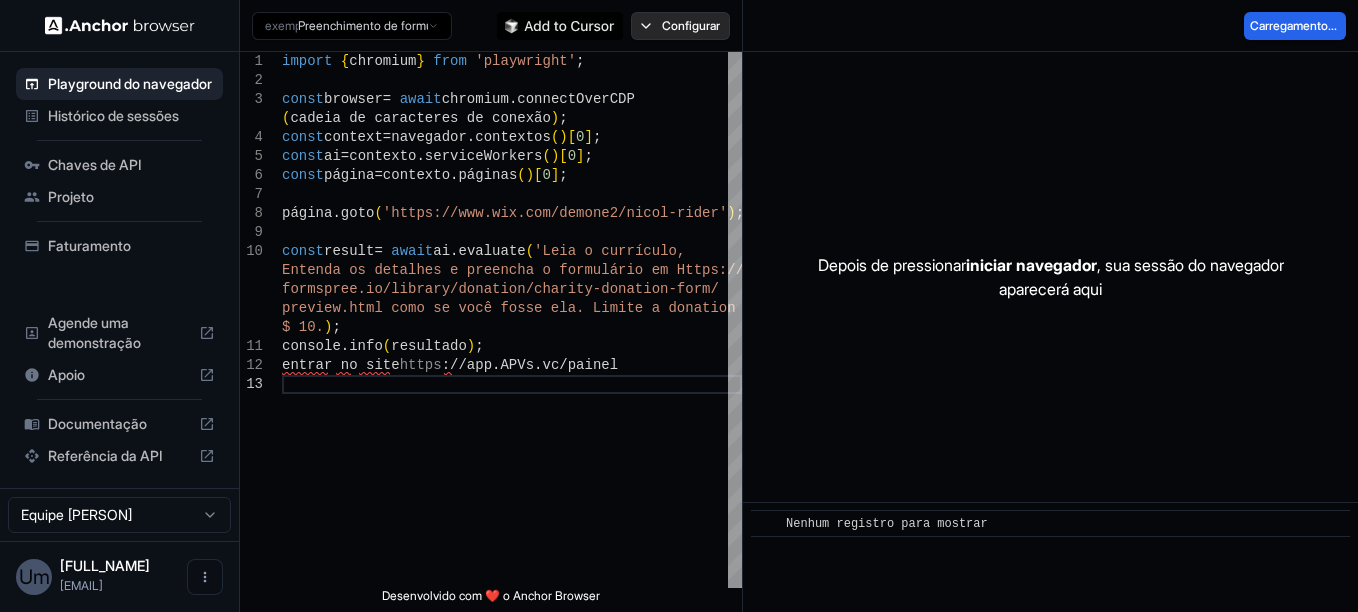 click on "Configurar" at bounding box center [691, 26] 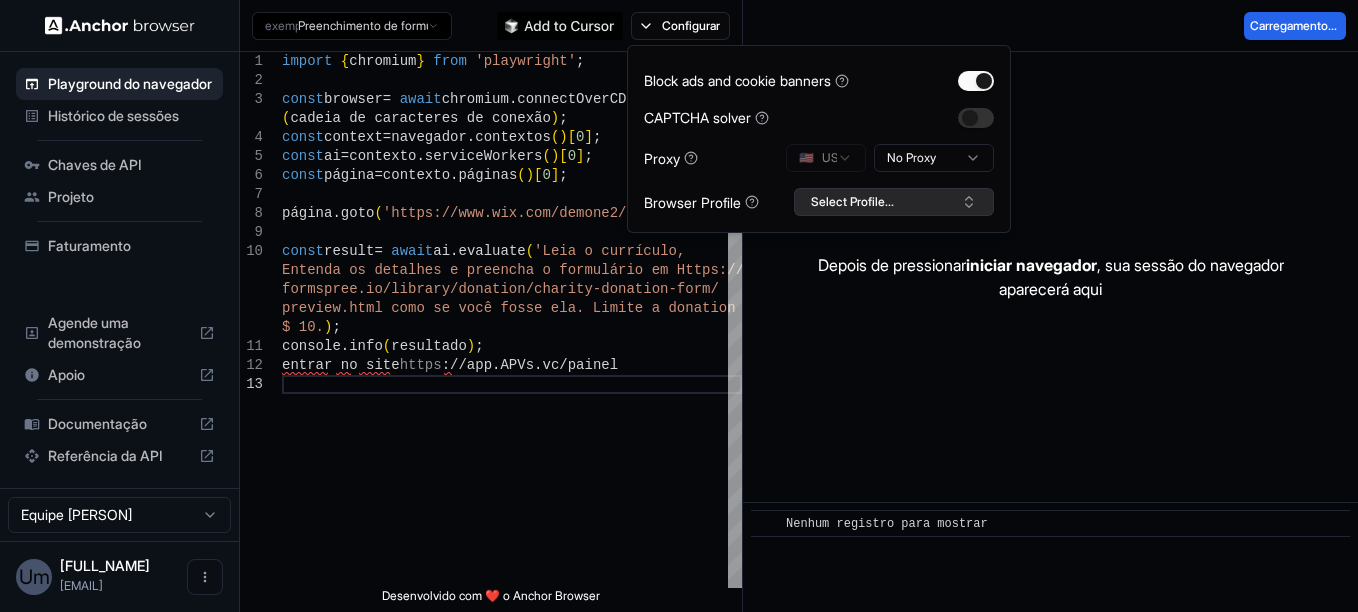 click on "Select Profile..." at bounding box center (852, 202) 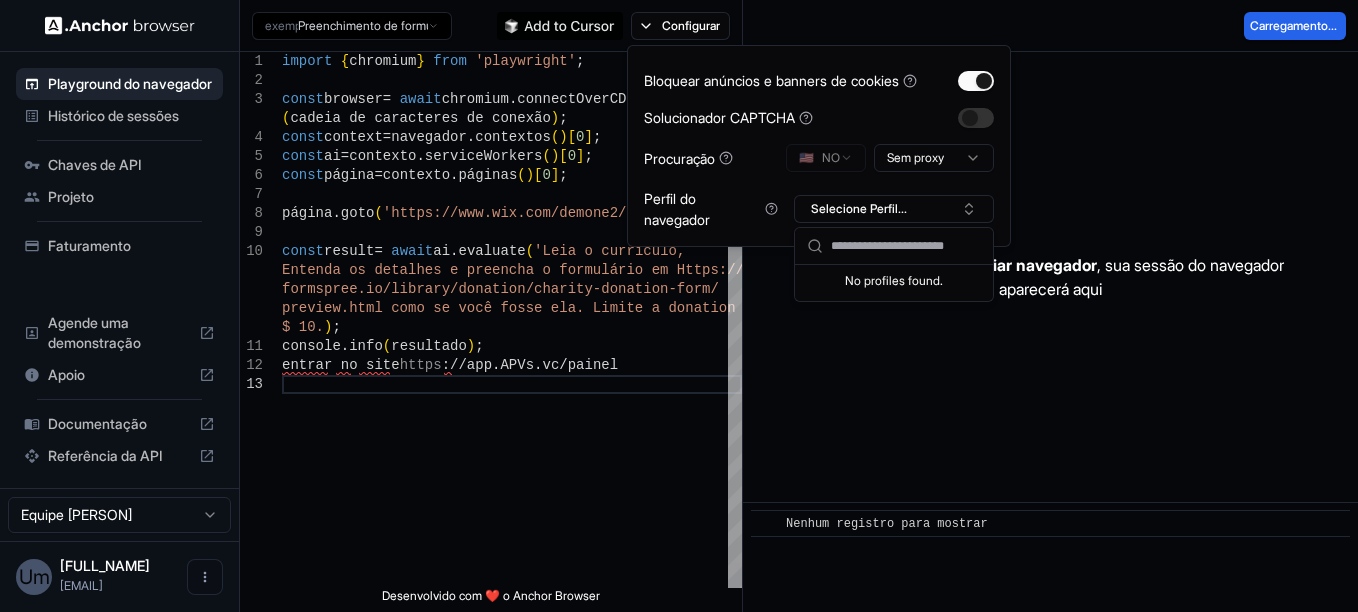 click at bounding box center (894, 297) 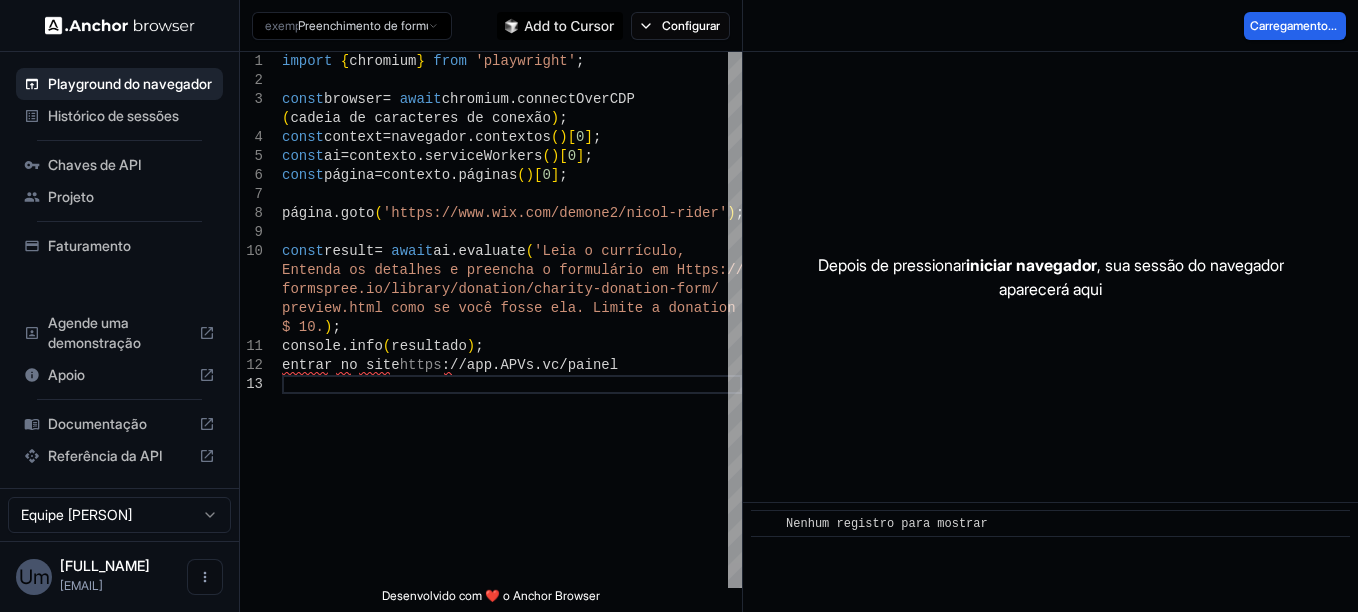 click on "Depois de pressionar  iniciar navegador , sua sessão do navegador aparecerá aqui" at bounding box center (1050, 277) 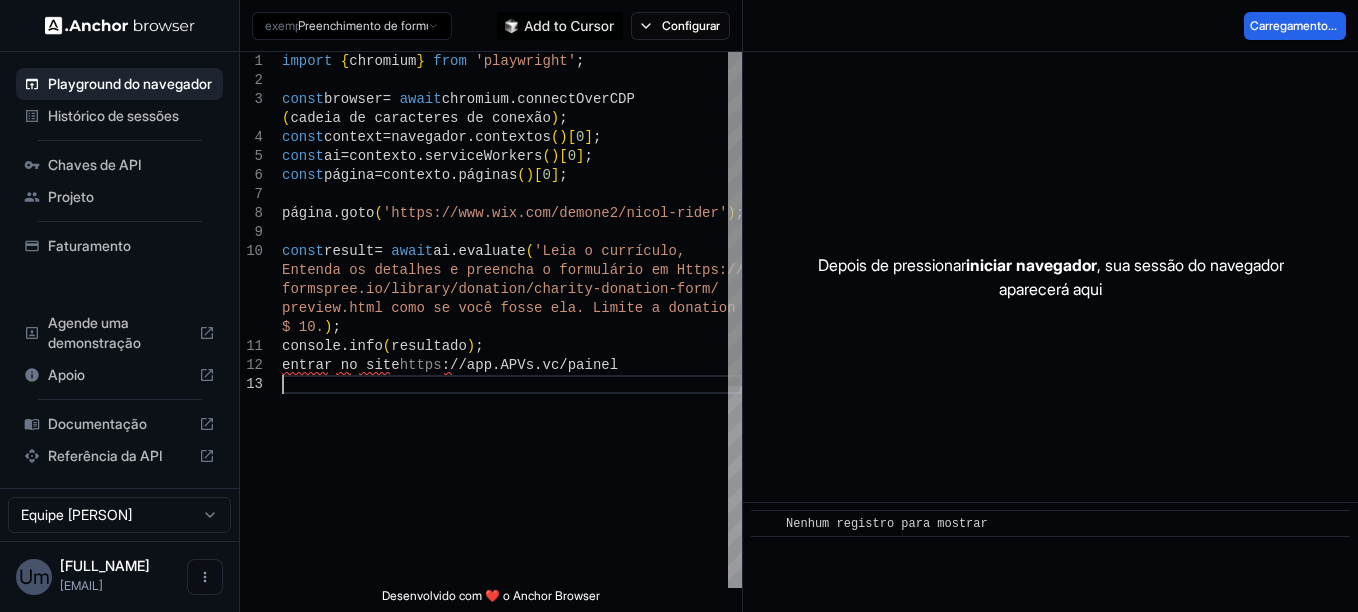 click on "import   {  chromium  }   from   'playwright' ; const  browser  =   await  chromium . connectOverCDP ( cadeia de caracteres de conexão ) ; const  context  =  navegador . contextos ( ) [ 0 ] ; const  ai  =  contexto . serviceWorkers ( ) [ 0 ] ; const  página  =  contexto . páginas ( ) [ 0 ] ; página . goto ( 'https://www.wix.com/demone2/nicol-rider' ) ; const  result  =   await  ai . evaluate ( 'Leia o currículo,  Entenda os detalhes e preencha o formulário em H ttps:// formspree.io/library/donation/charity-donation-for m/ preview.html como se você fosse ela. Limite a donatio n a  $ 10. ) ; console . info ( resultado ) ; entrar no site  https ://app . APVs . vc / painel" at bounding box center (512, 481) 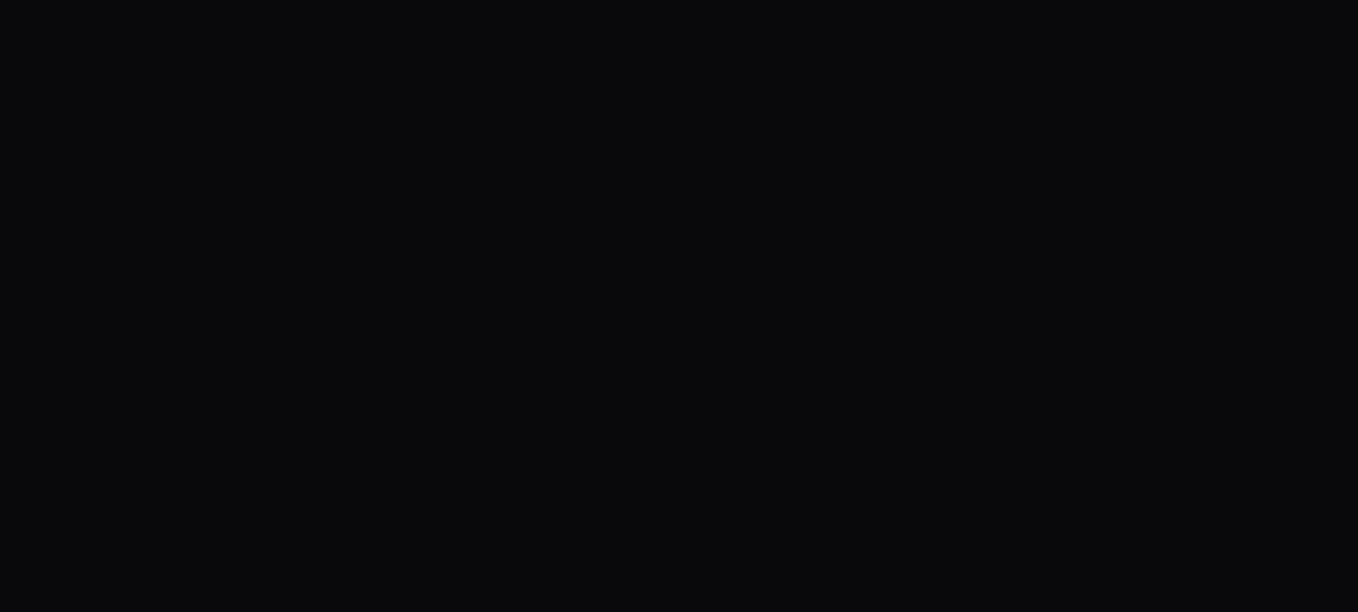 click on "AI Form Filling Web Research Structured data Buyer Intent OpenAI CUA" at bounding box center (679, 306) 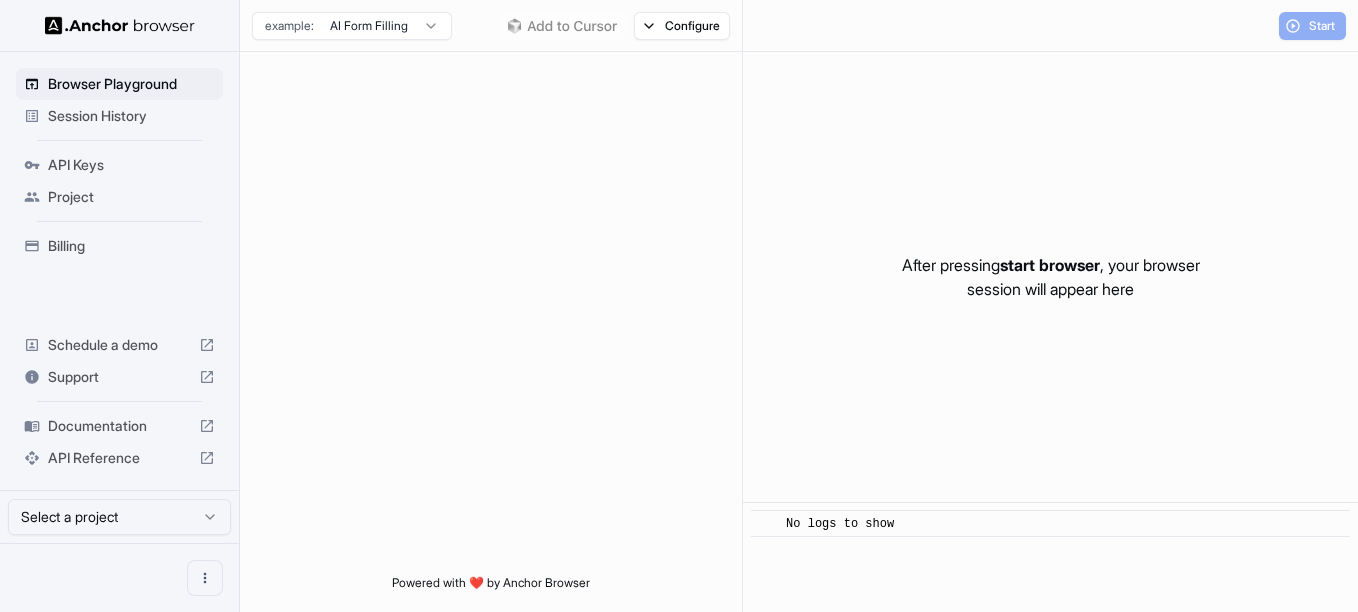 scroll, scrollTop: 0, scrollLeft: 0, axis: both 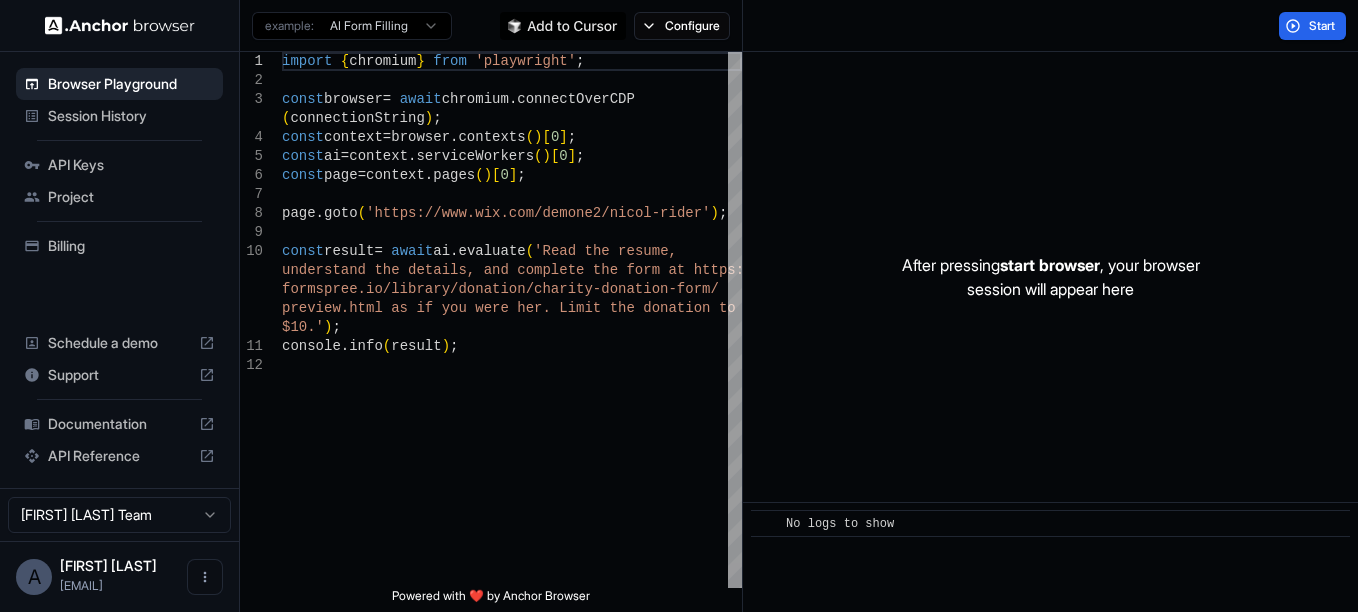 click on "Session History" at bounding box center [131, 116] 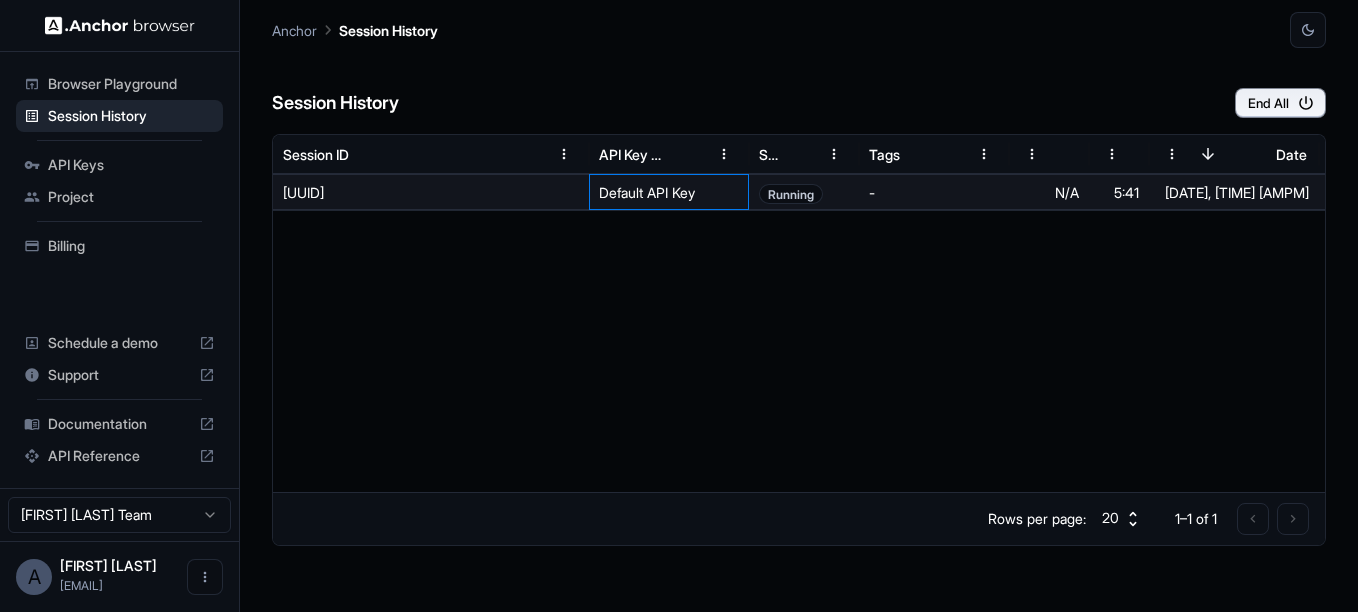 click on "Default API Key" at bounding box center [669, 192] 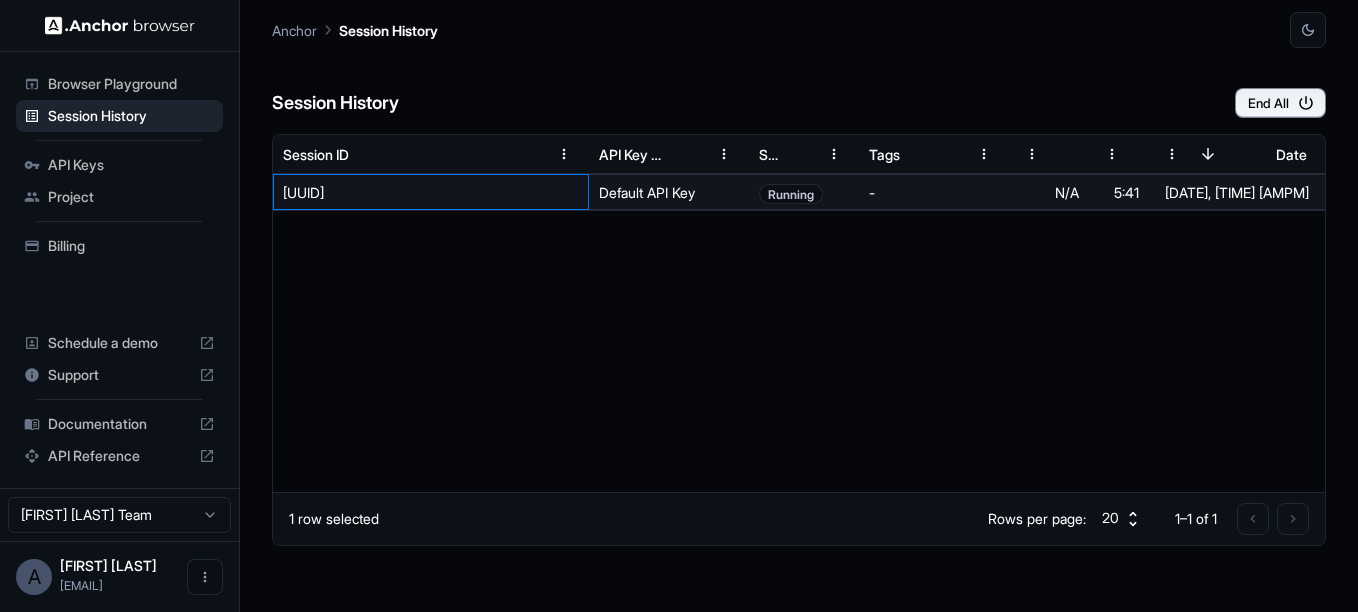 click on "60e4e667-c84a-4925-b4ae-78bc67ddbaef" at bounding box center (431, 192) 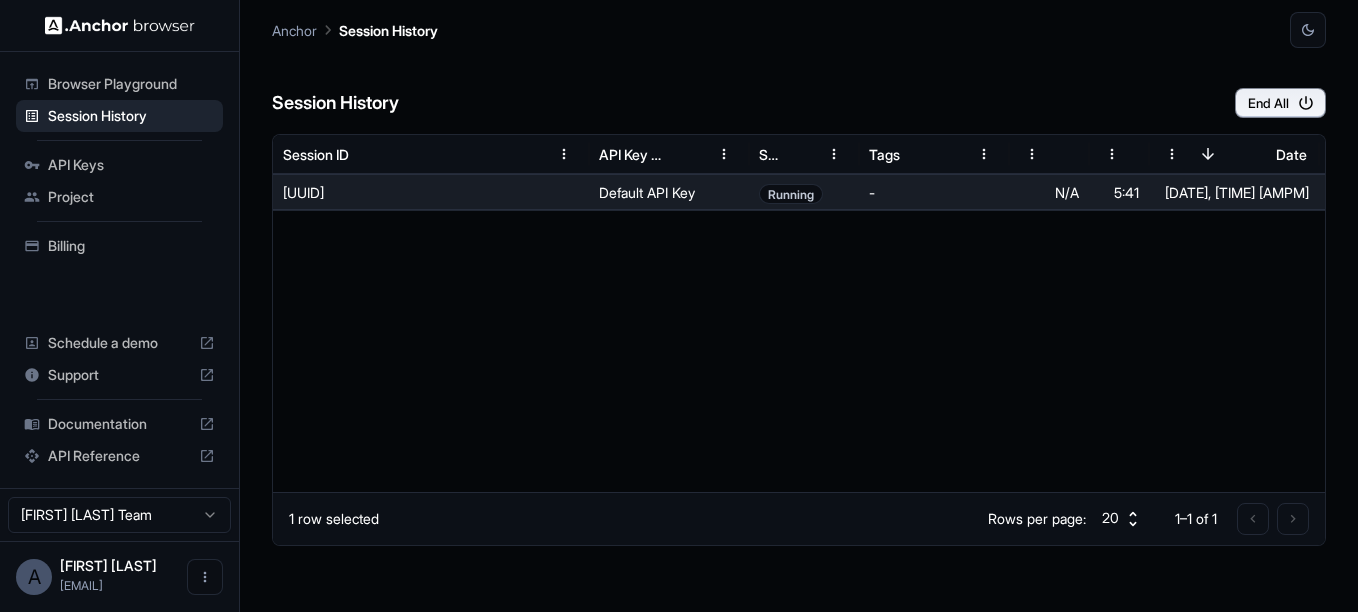 click at bounding box center (861, 343) 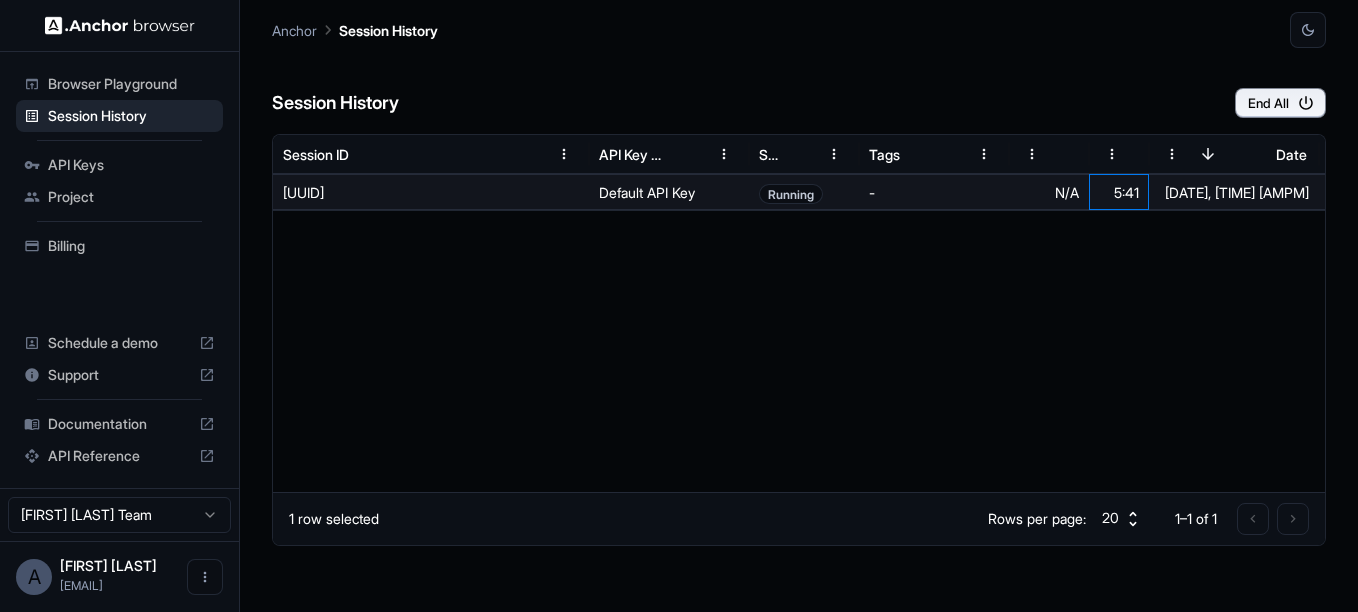 click on "5:41" at bounding box center [1119, 192] 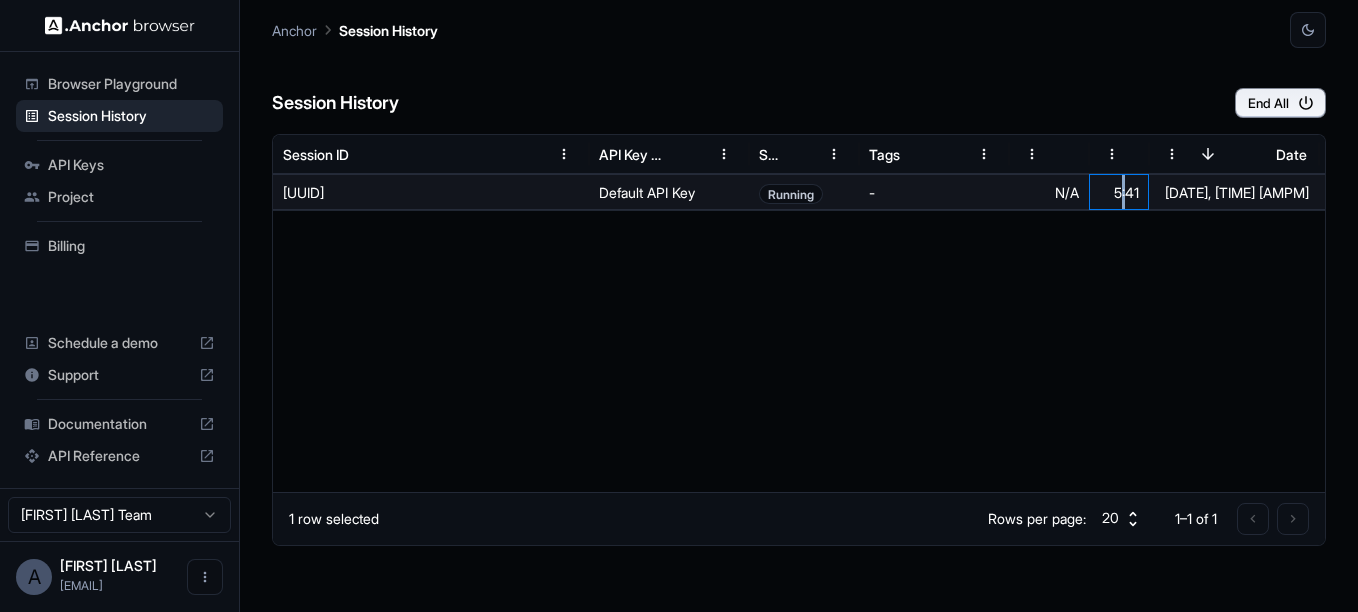 click on "5:41" at bounding box center [1119, 192] 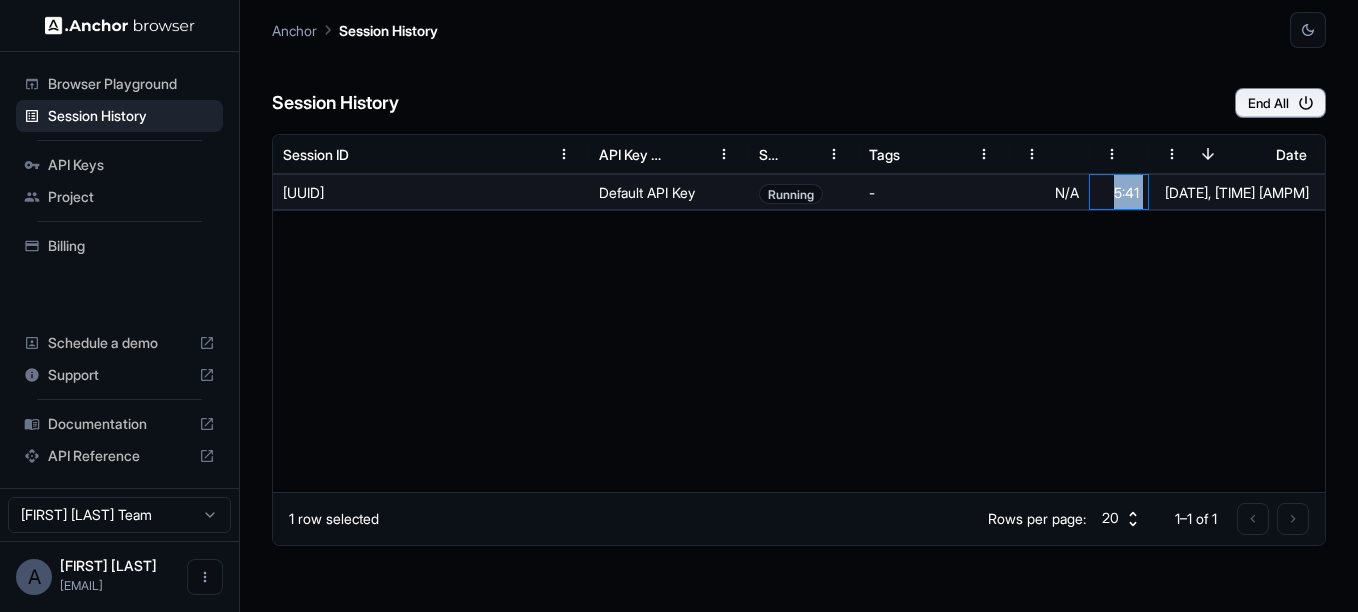click on "5:41" at bounding box center [1119, 192] 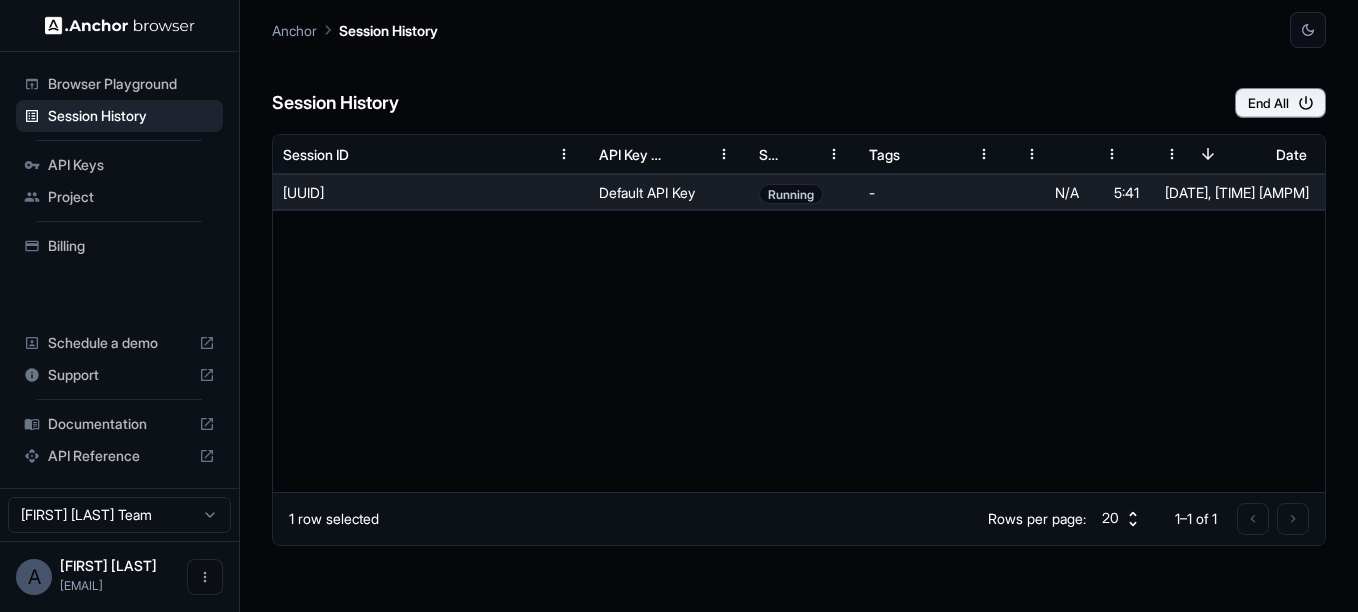 drag, startPoint x: 1118, startPoint y: 193, endPoint x: 1013, endPoint y: 276, distance: 133.84319 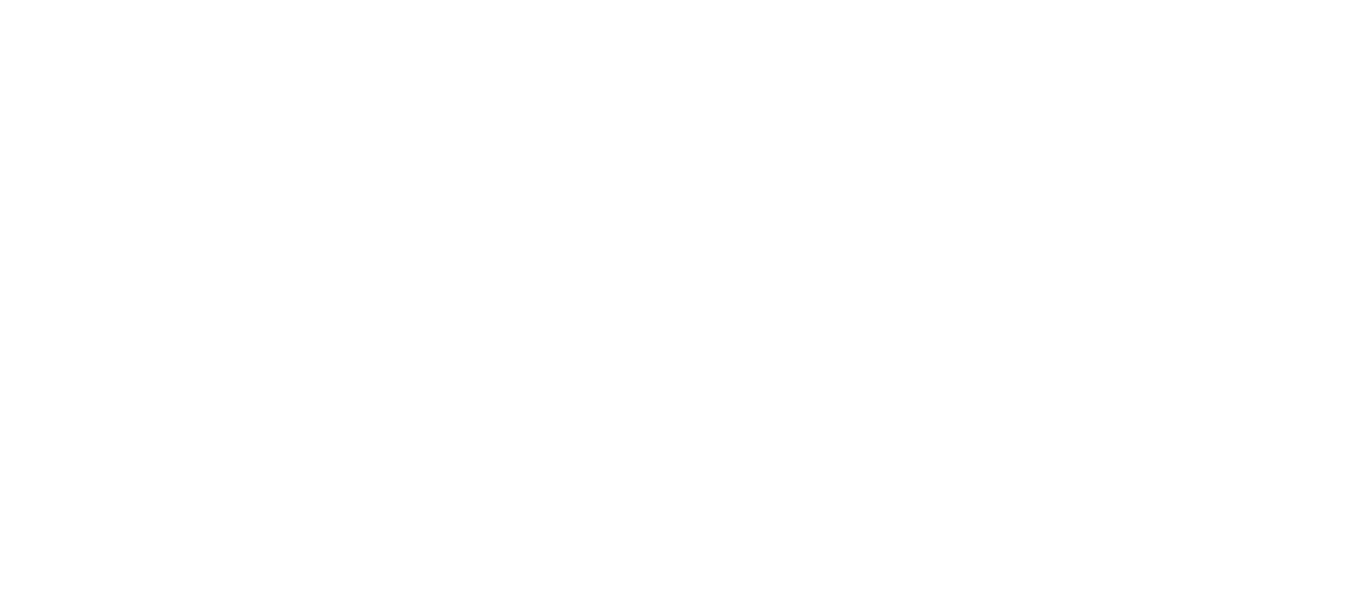 scroll, scrollTop: 0, scrollLeft: 0, axis: both 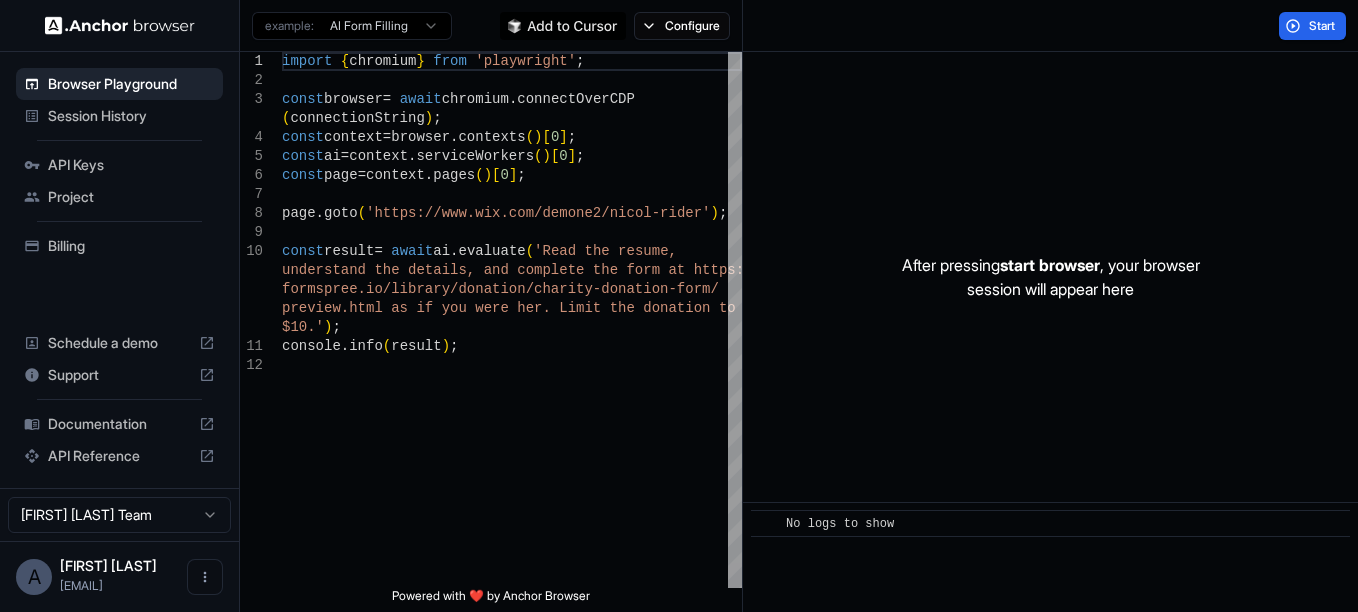 click on "Session History" at bounding box center (131, 116) 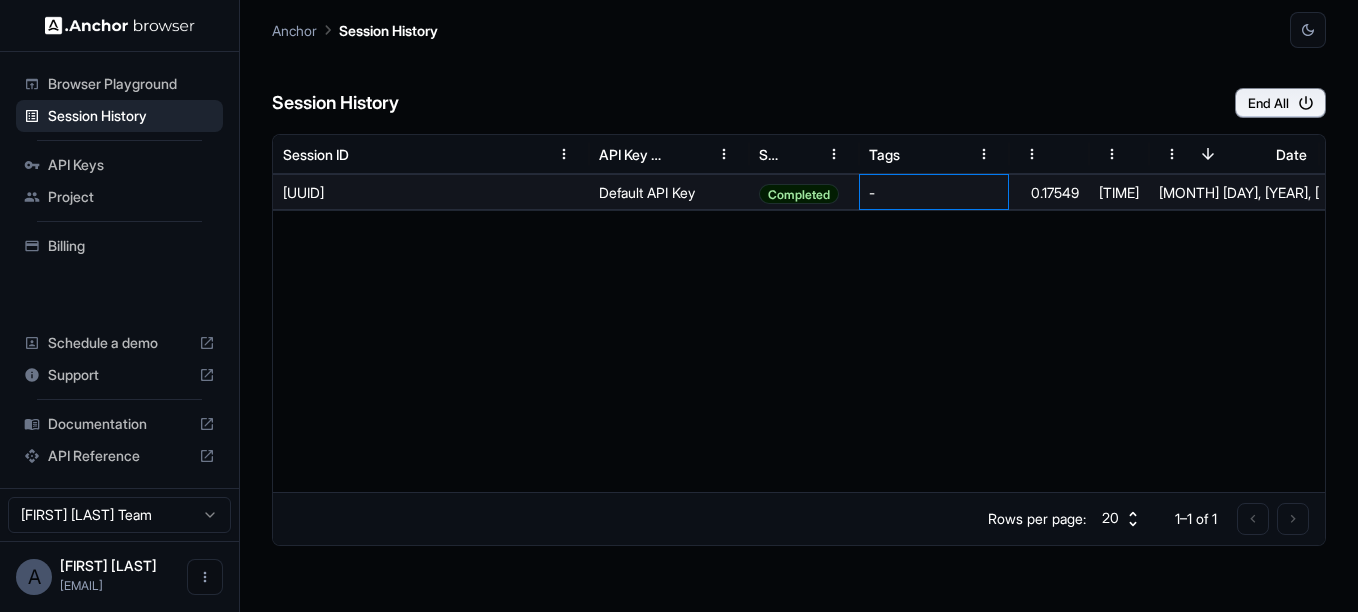 click on "-" at bounding box center (934, 192) 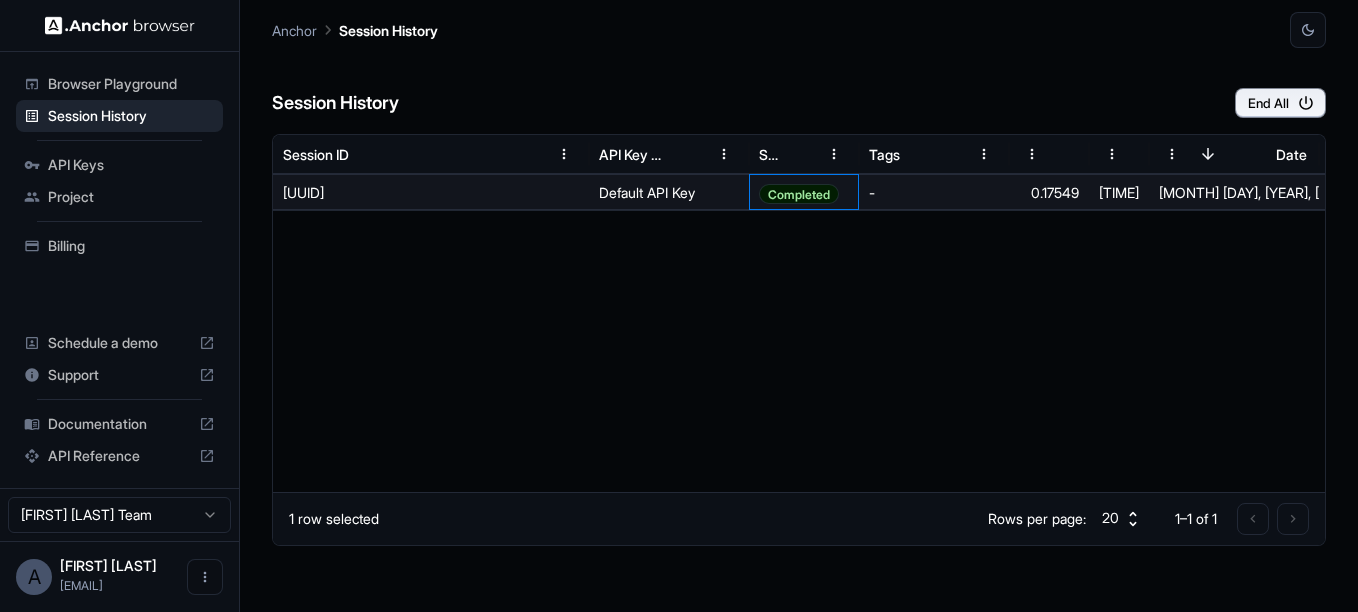 click on "Completed" at bounding box center (799, 194) 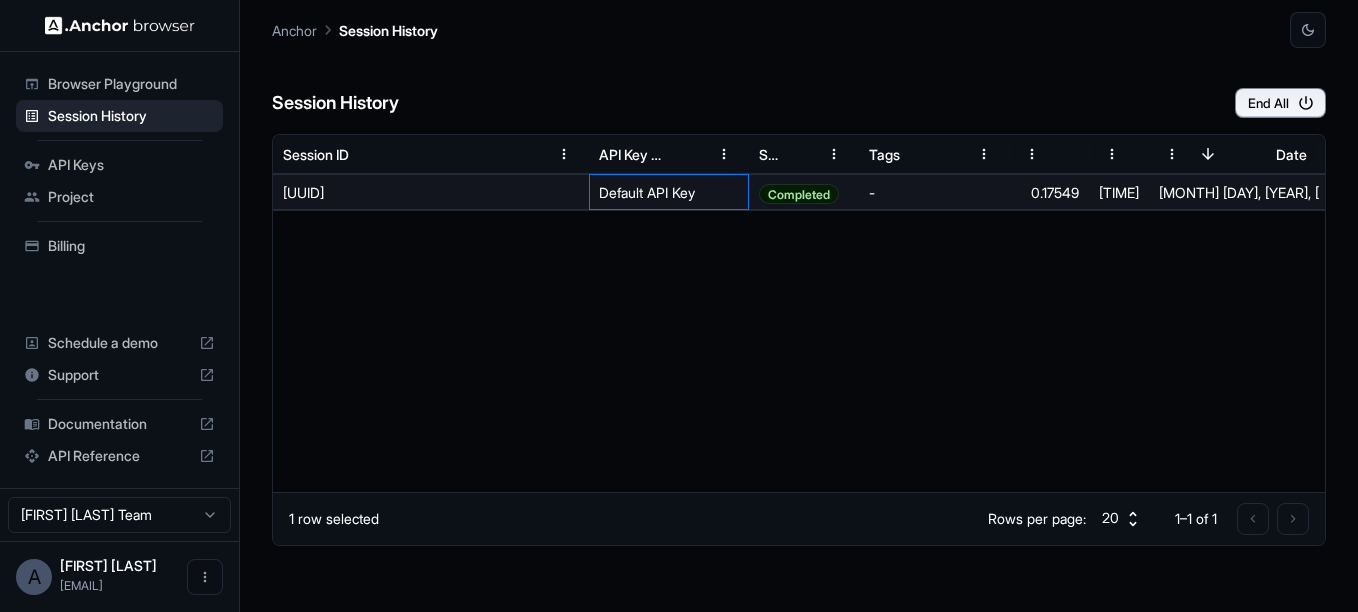 click on "Default API Key" at bounding box center [669, 192] 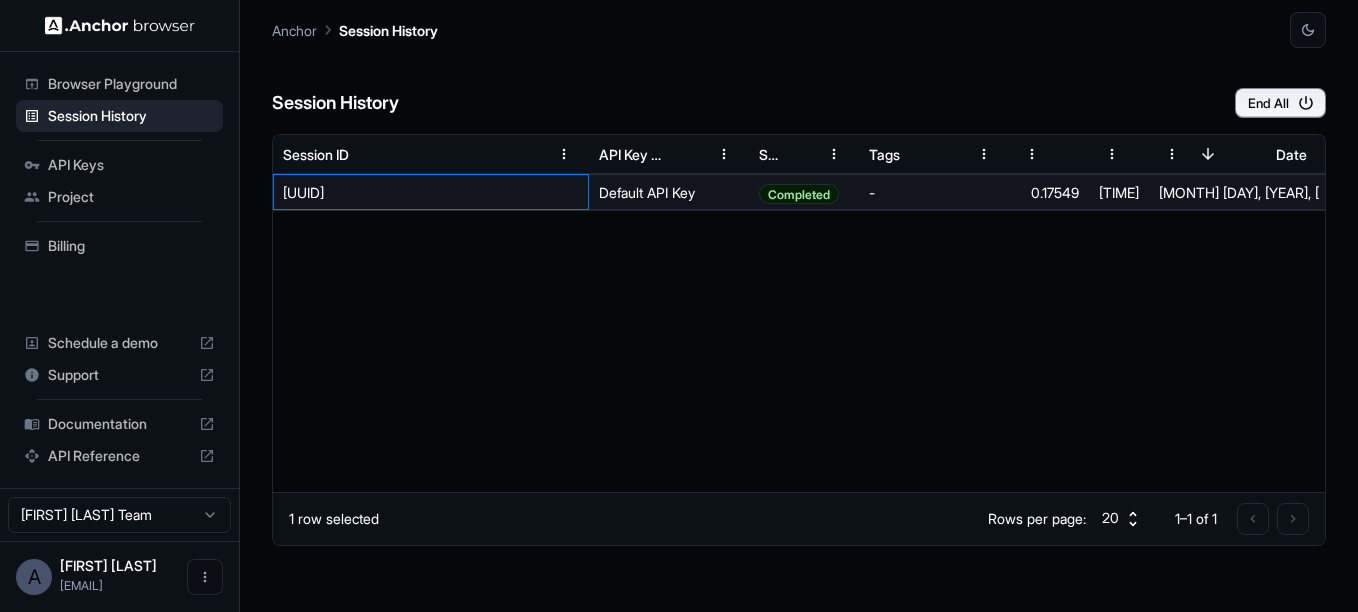 click on "[UUID]" at bounding box center (431, 192) 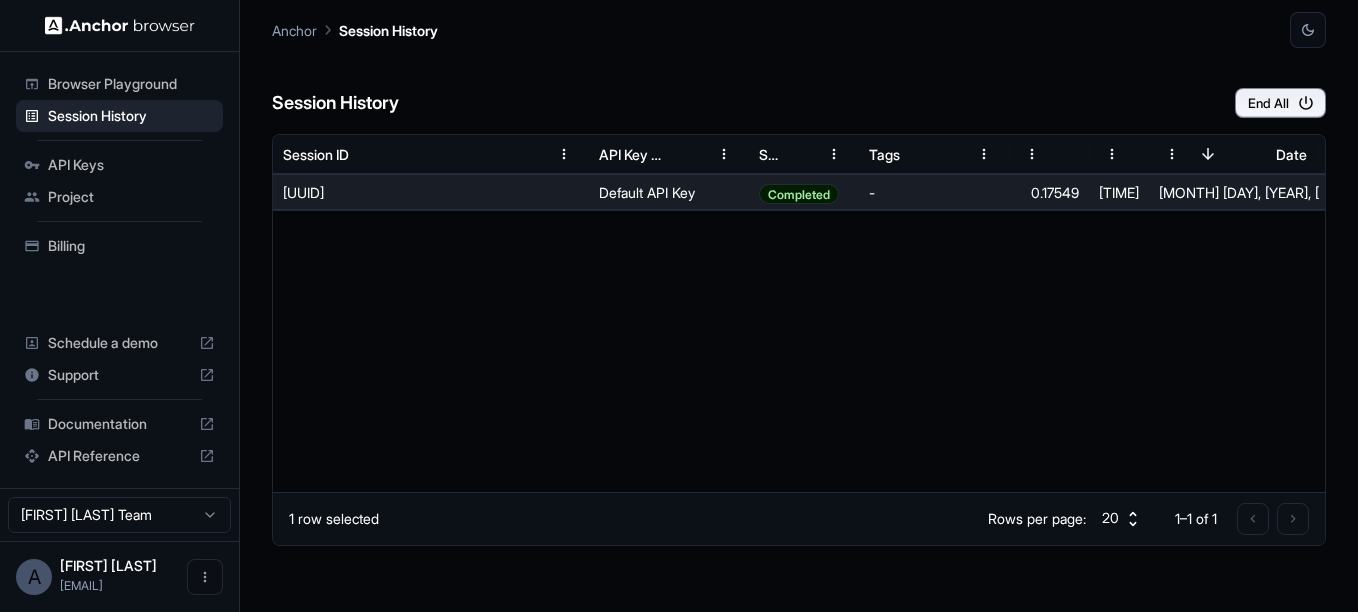click on "Billing" at bounding box center (131, 246) 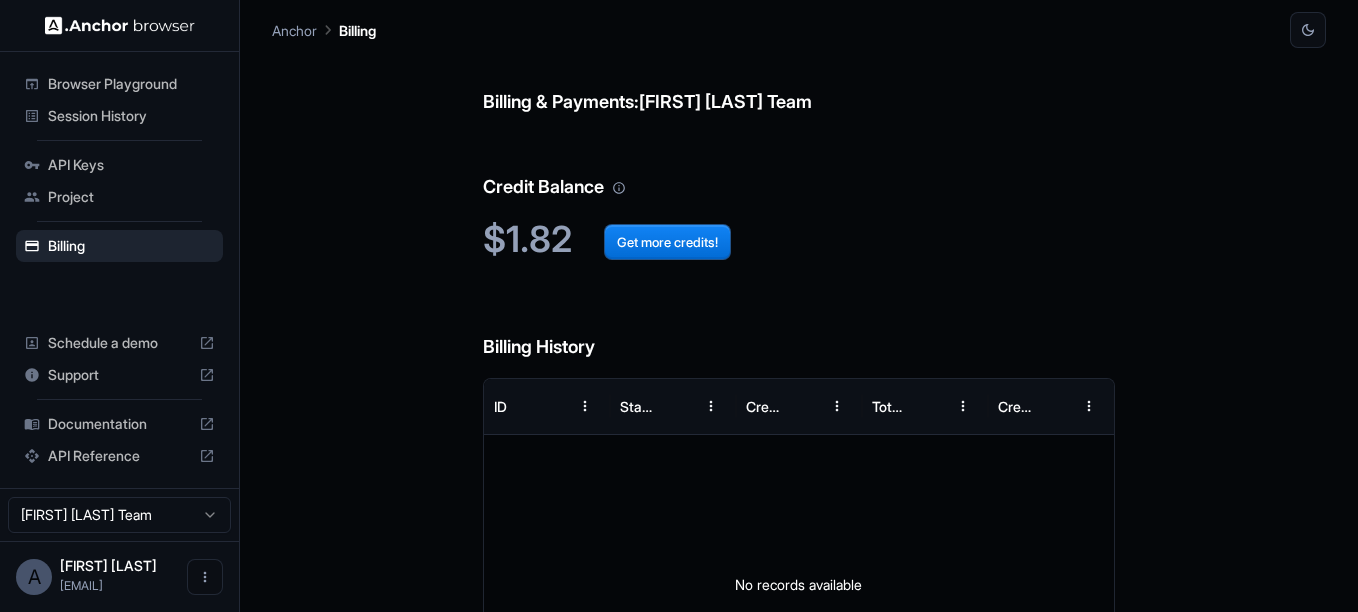 click on "Browser Playground" at bounding box center (131, 84) 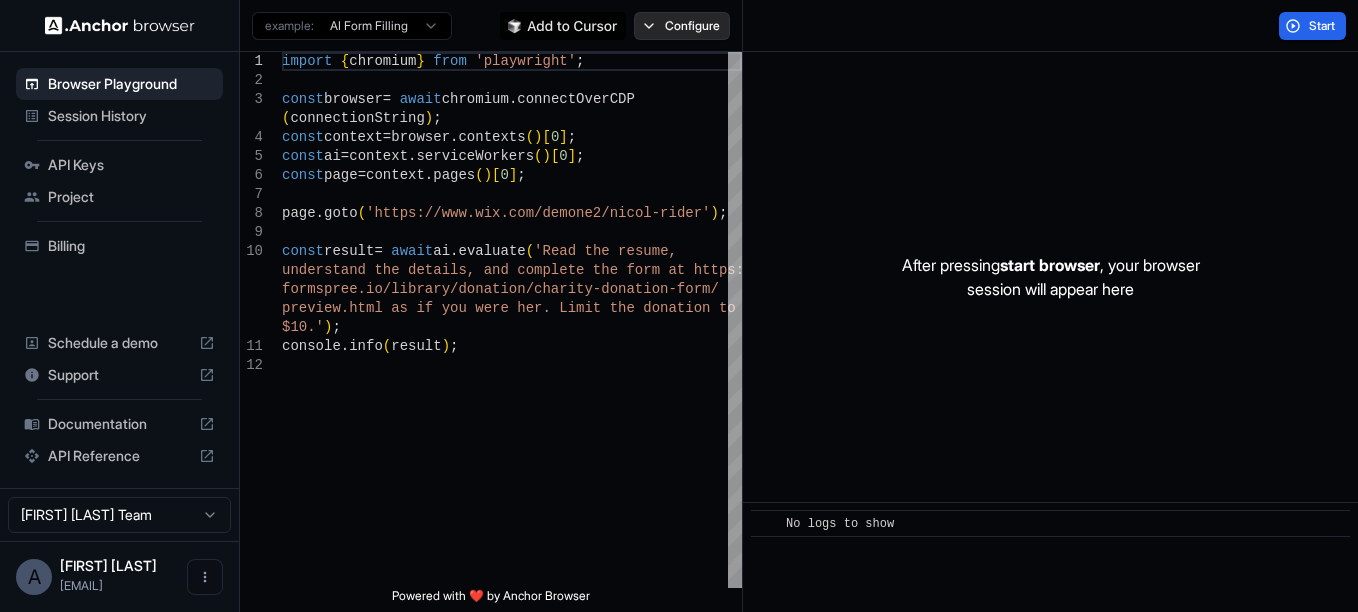 click on "Configure" at bounding box center (682, 26) 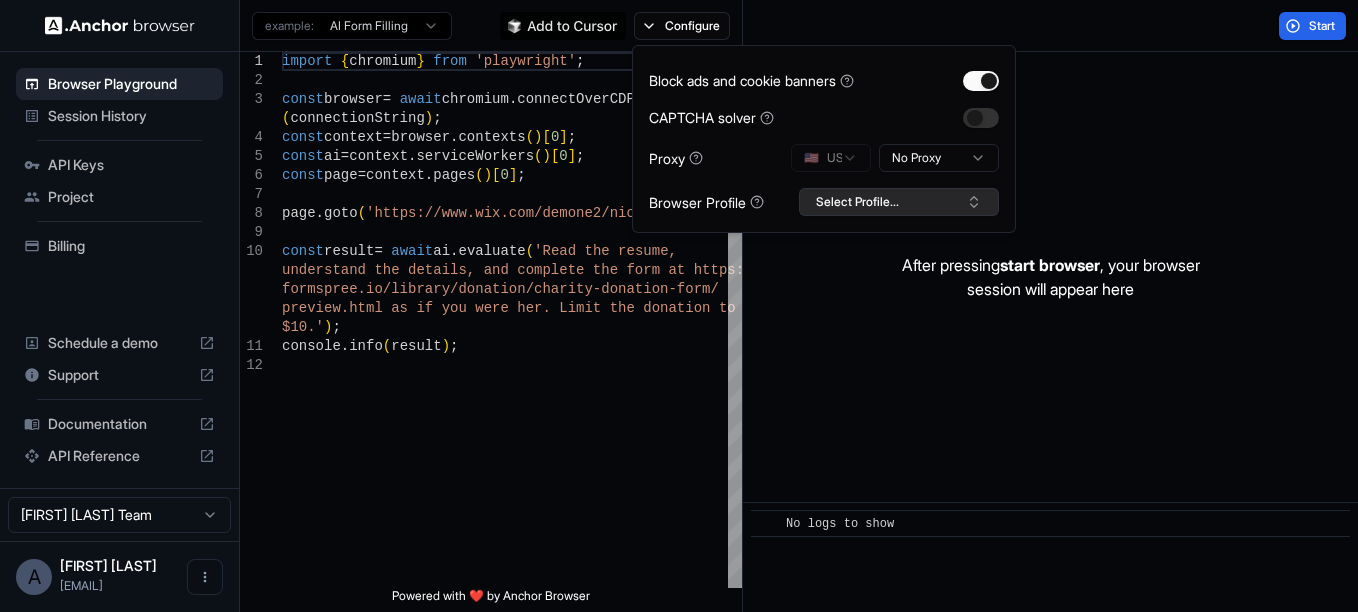 click on "Select Profile..." at bounding box center [899, 202] 